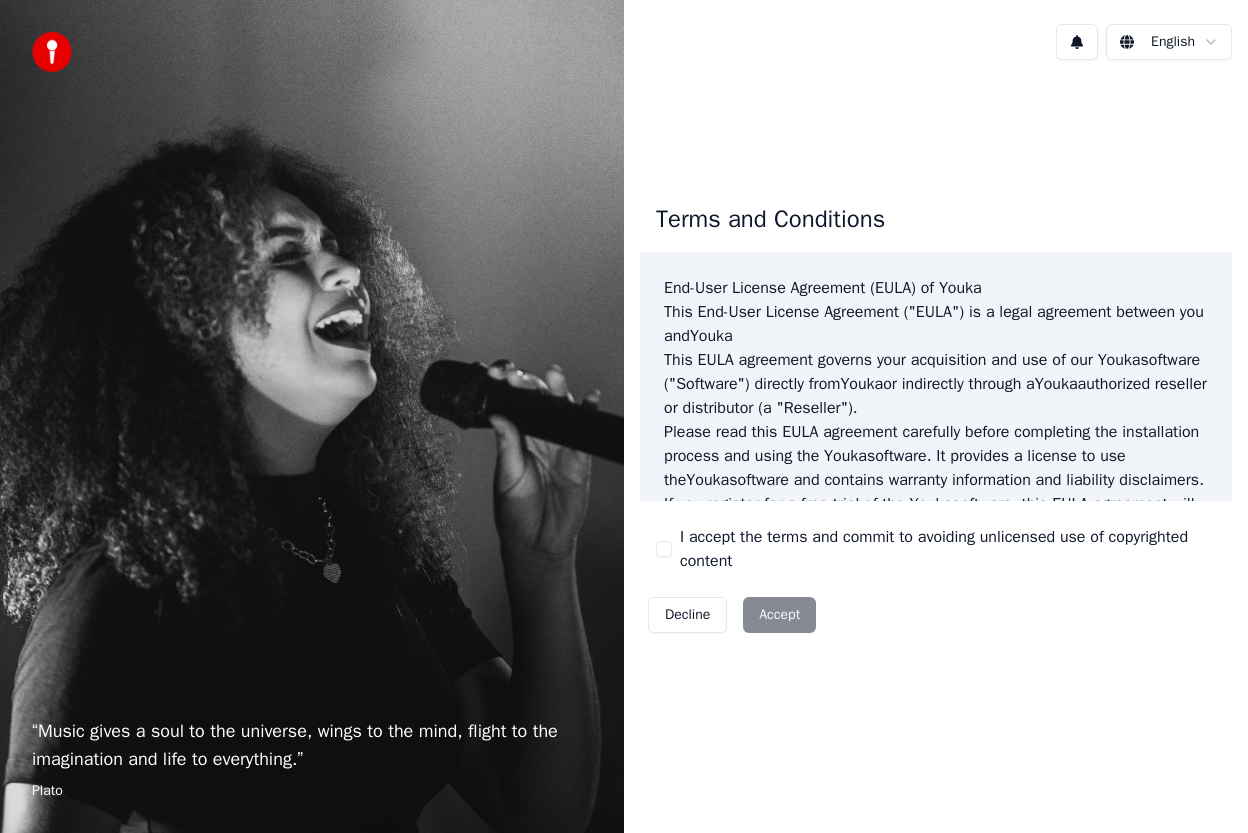 scroll, scrollTop: 0, scrollLeft: 0, axis: both 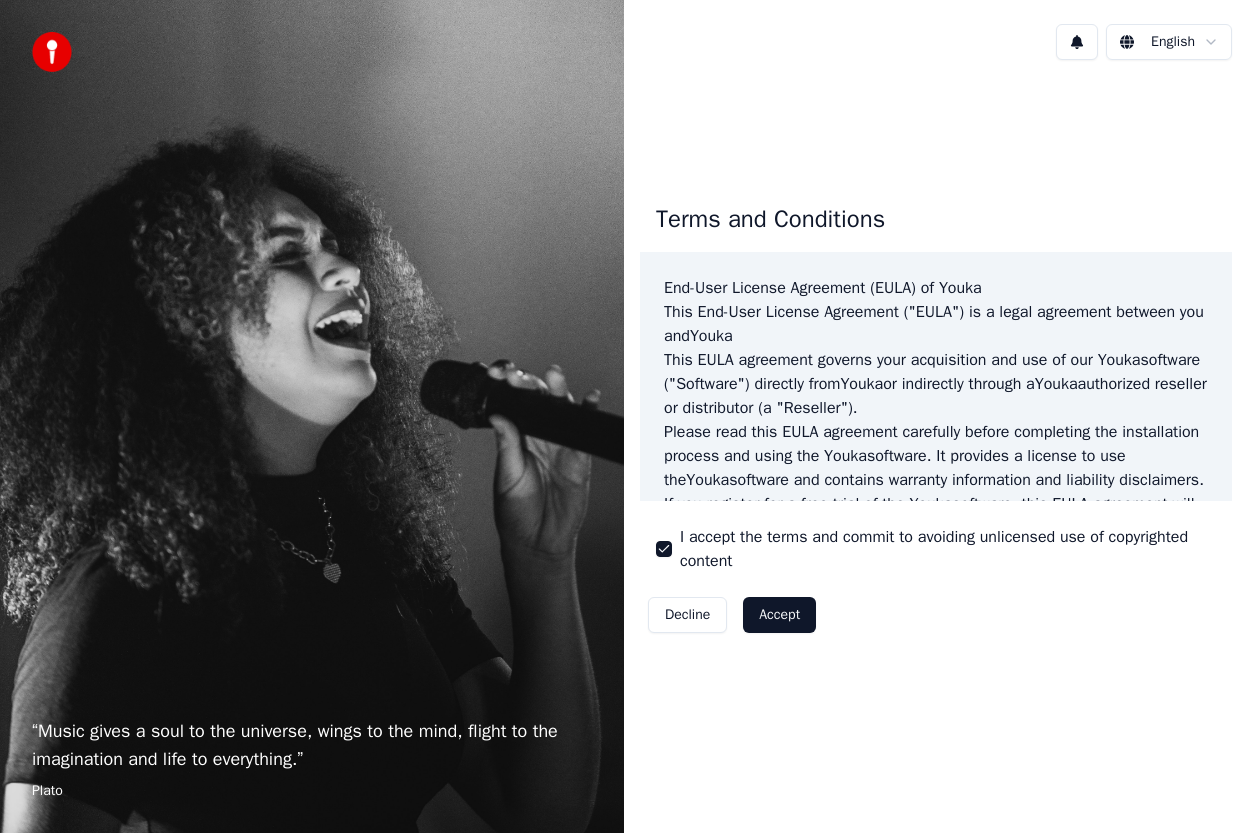click on "Accept" at bounding box center [779, 615] 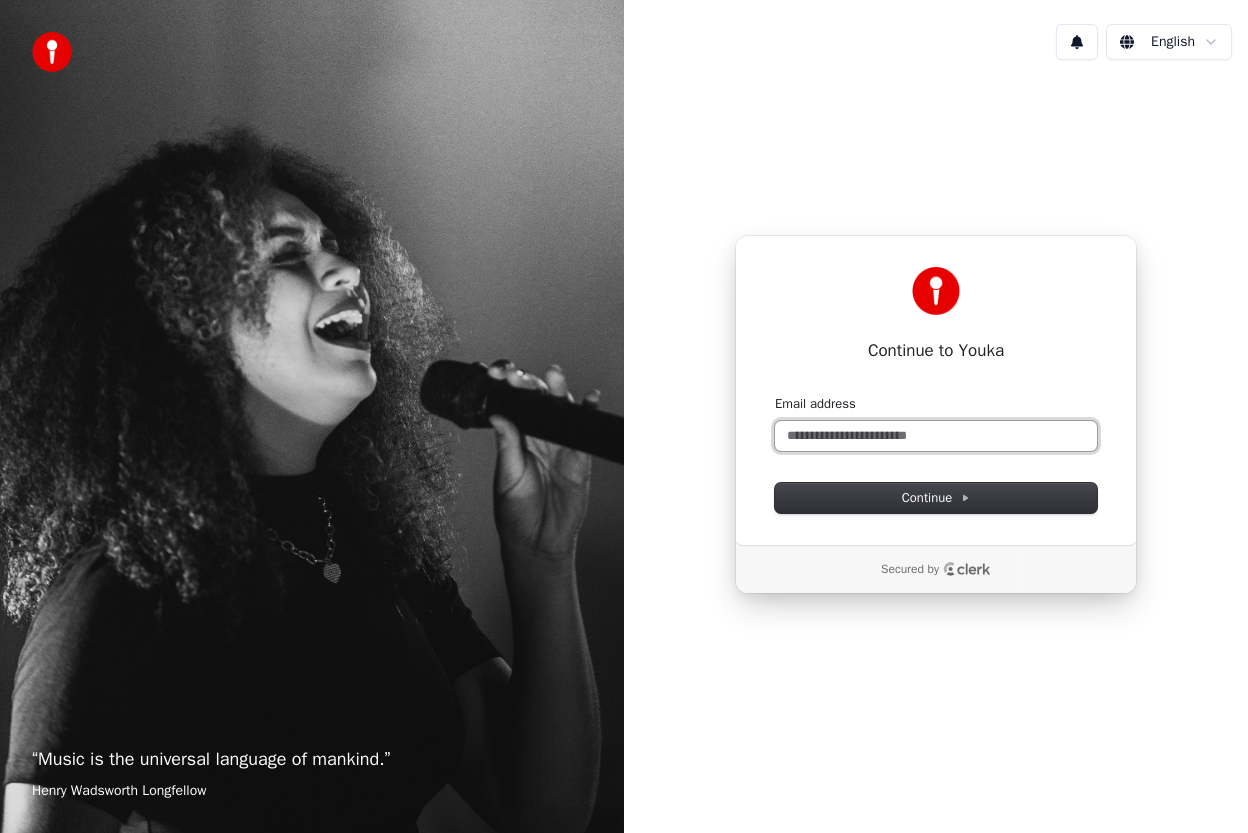 click on "Email address" at bounding box center (936, 436) 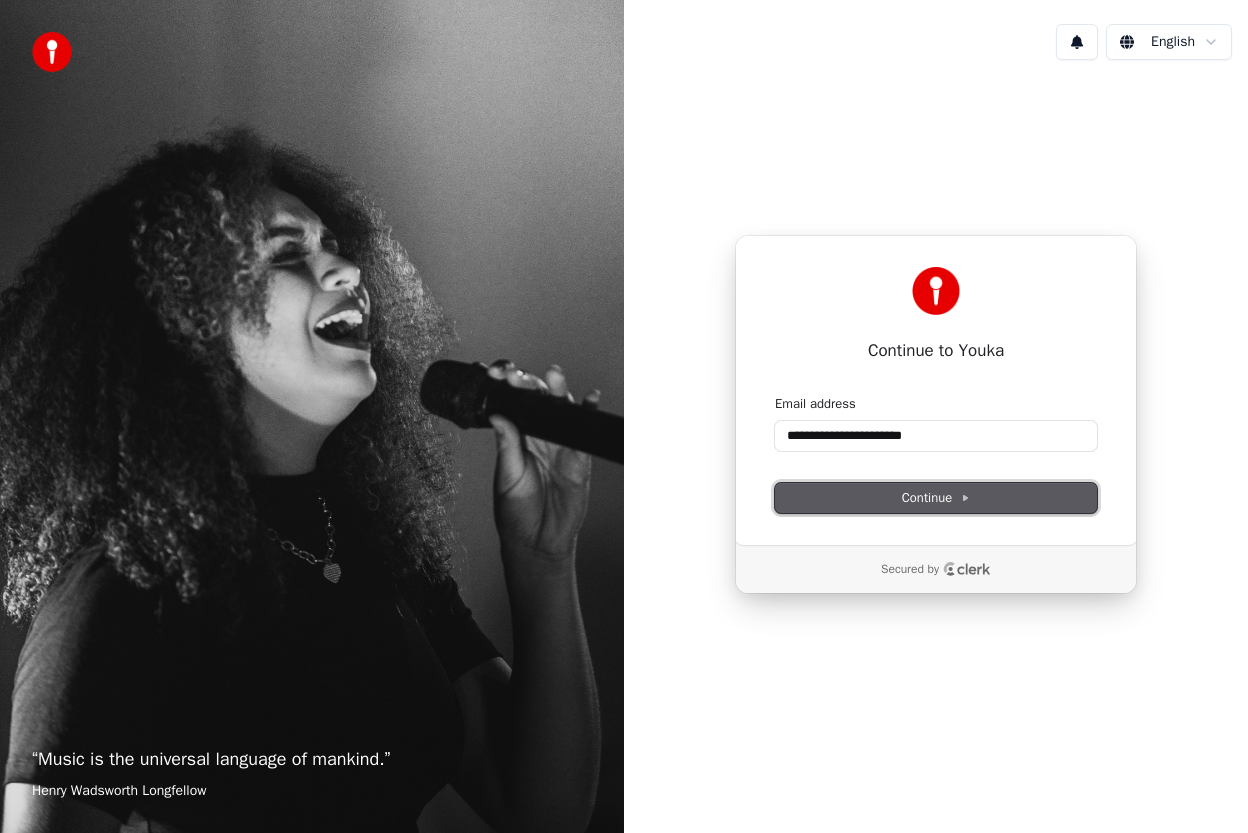 click on "Continue" at bounding box center [936, 498] 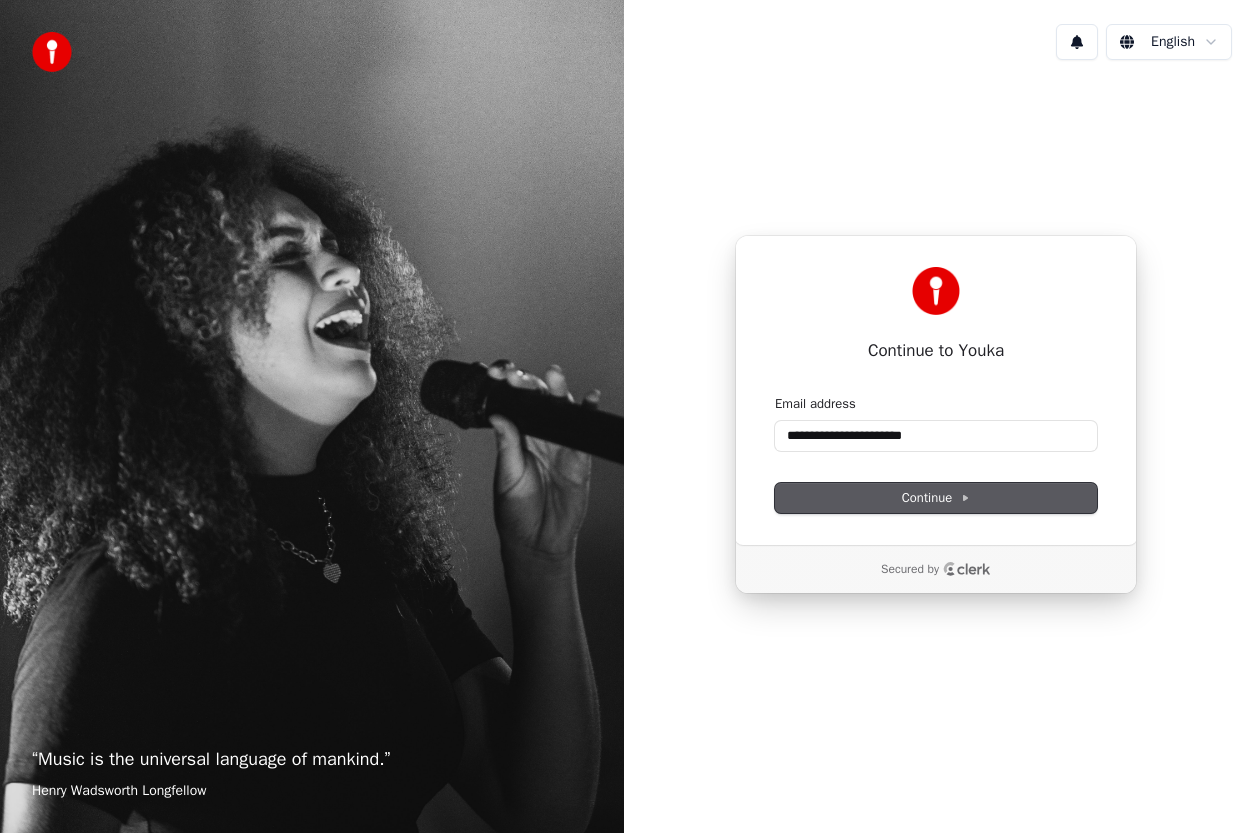 type on "**********" 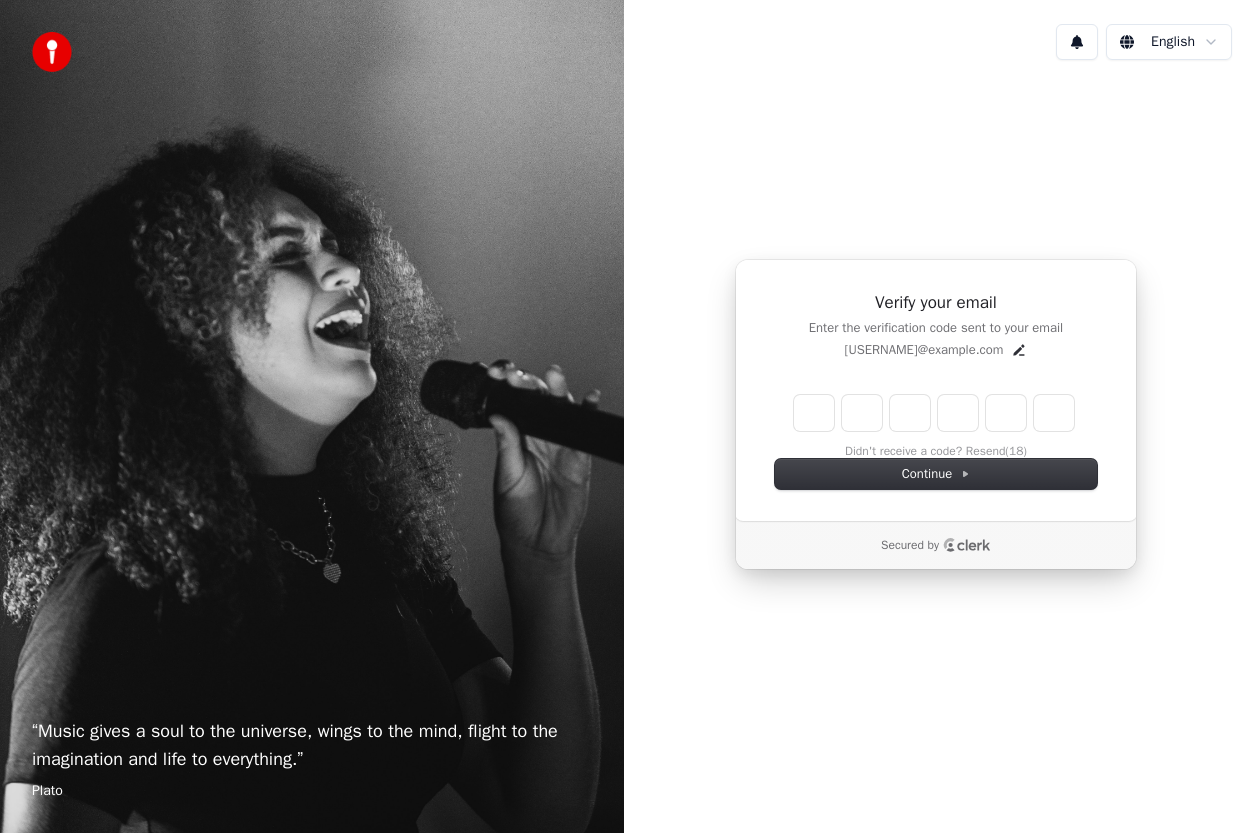 type on "******" 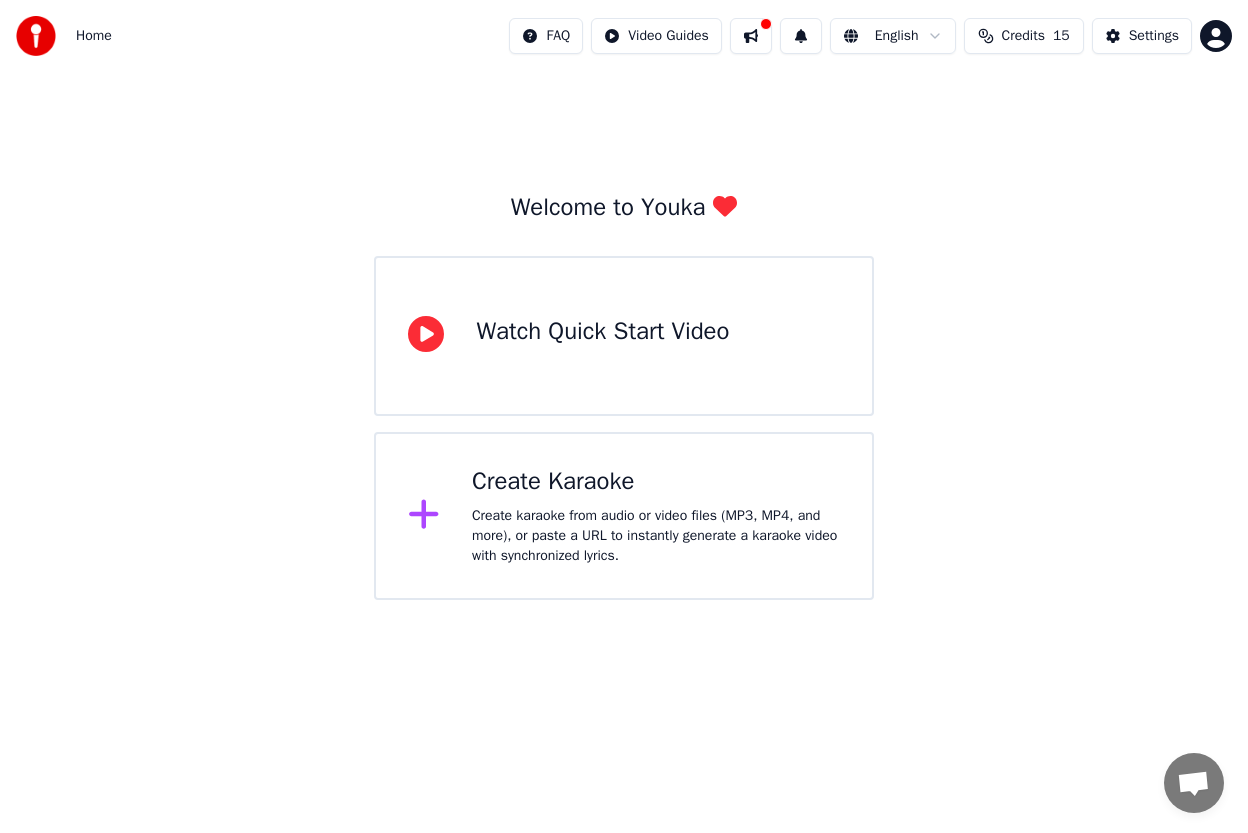 click on "Create karaoke from audio or video files (MP3, MP4, and more), or paste a URL to instantly generate a karaoke video with synchronized lyrics." at bounding box center [656, 536] 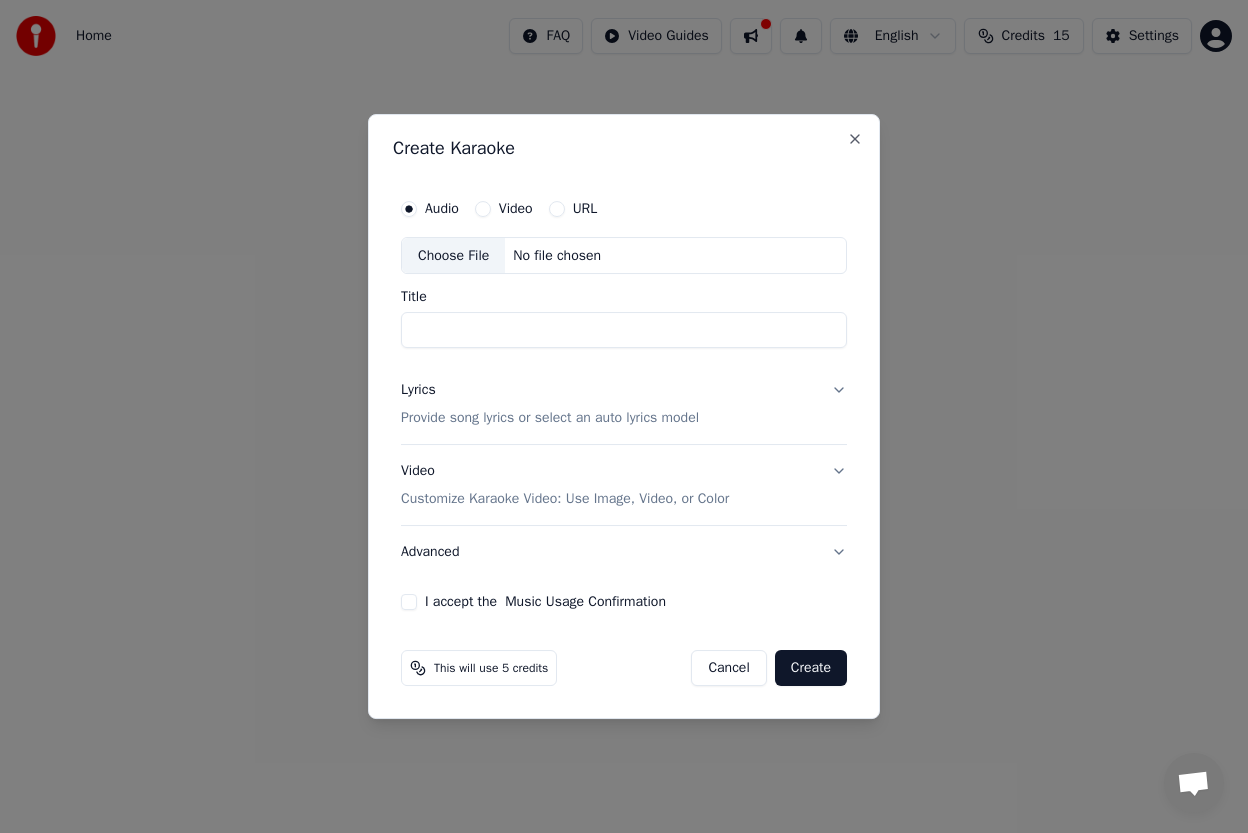 click on "Video" at bounding box center (516, 209) 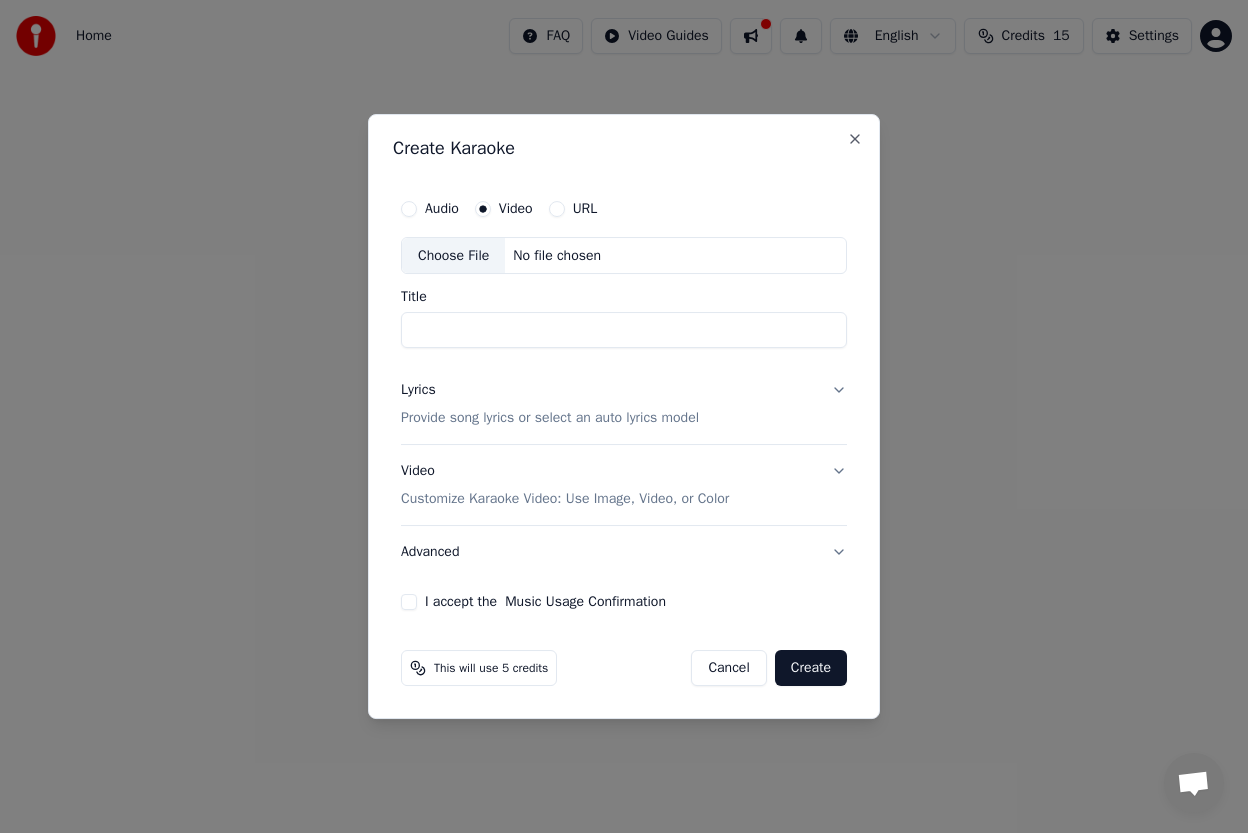 click on "Title" at bounding box center (624, 331) 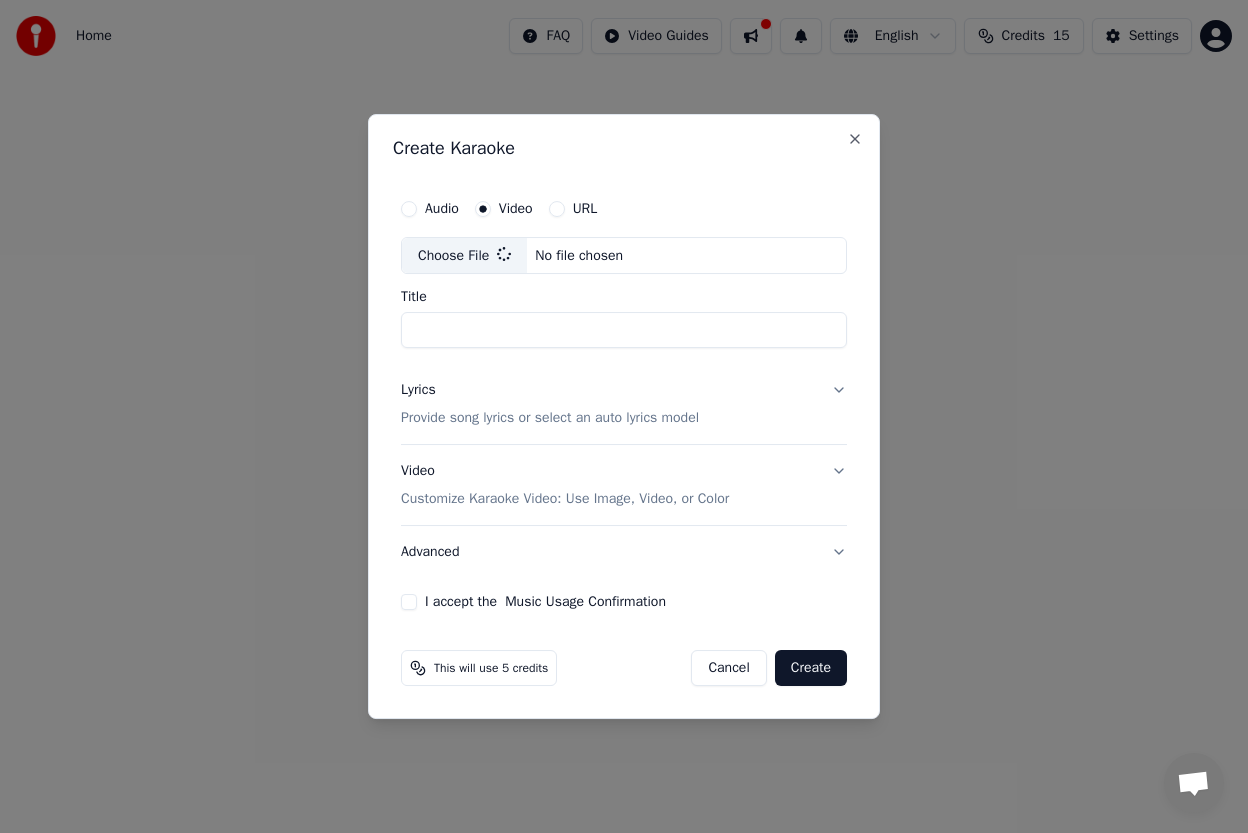 click on "Title" at bounding box center (624, 320) 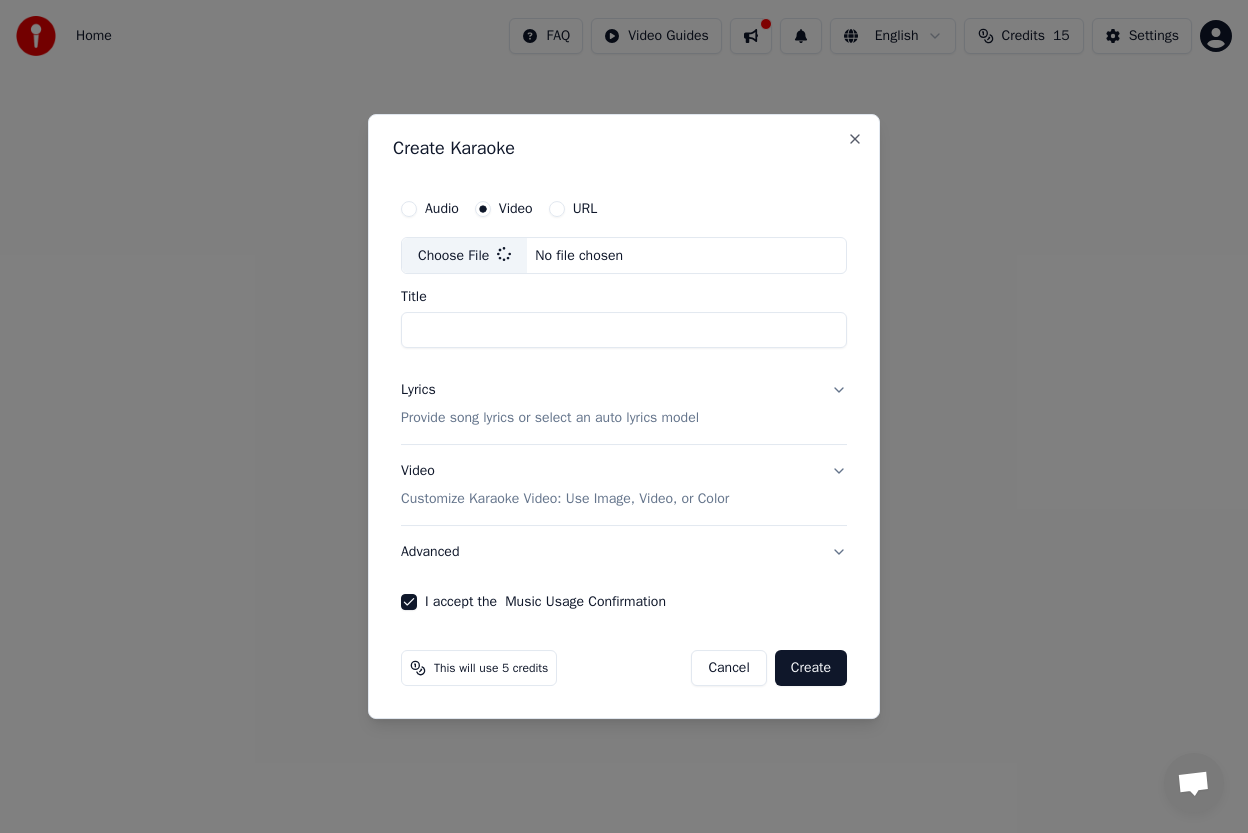 type on "**********" 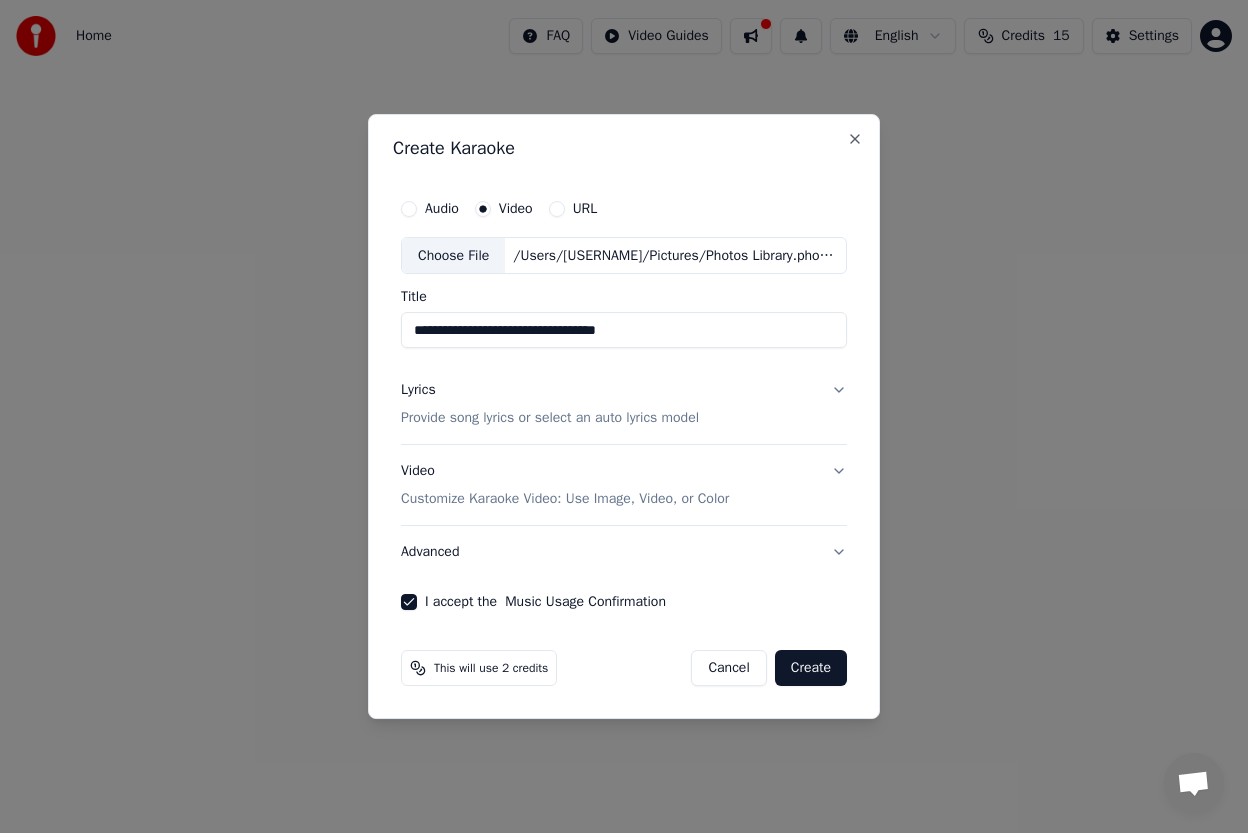 click on "Create" at bounding box center (811, 668) 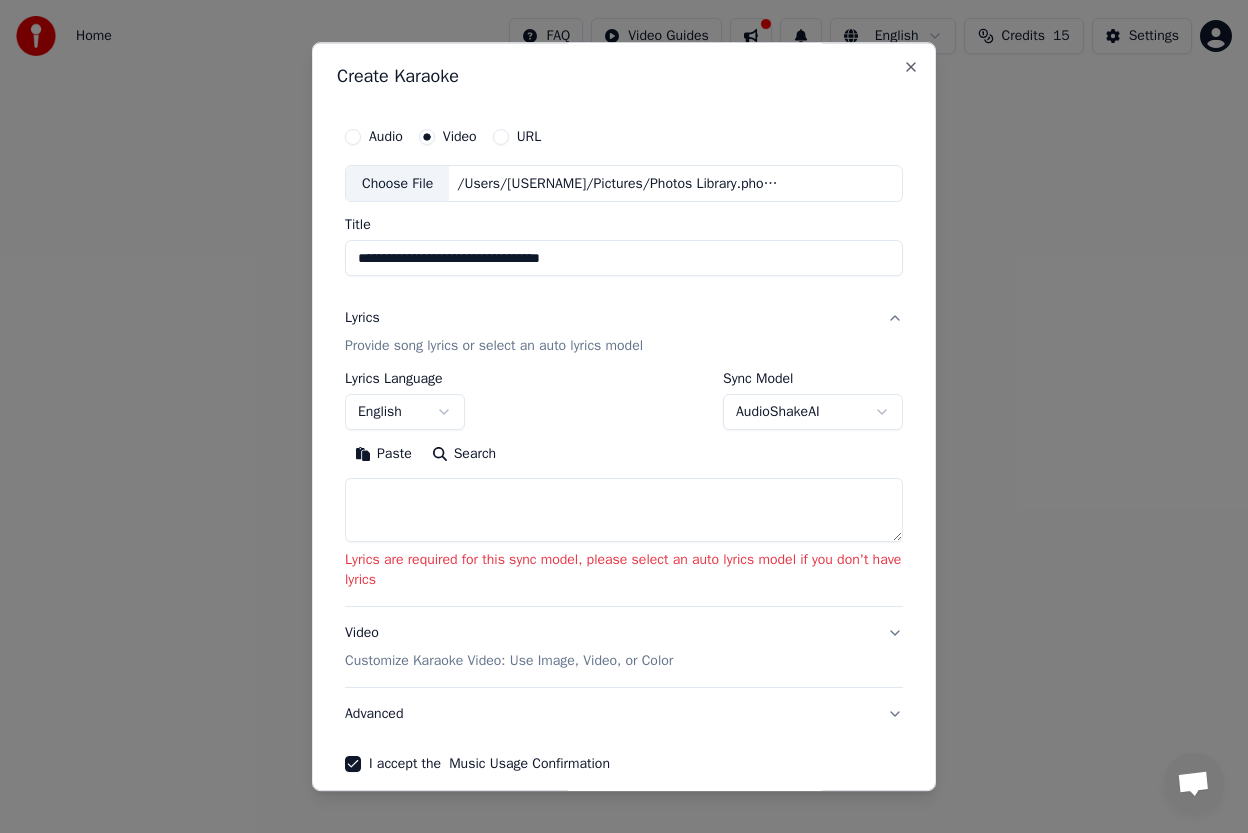 click at bounding box center [624, 511] 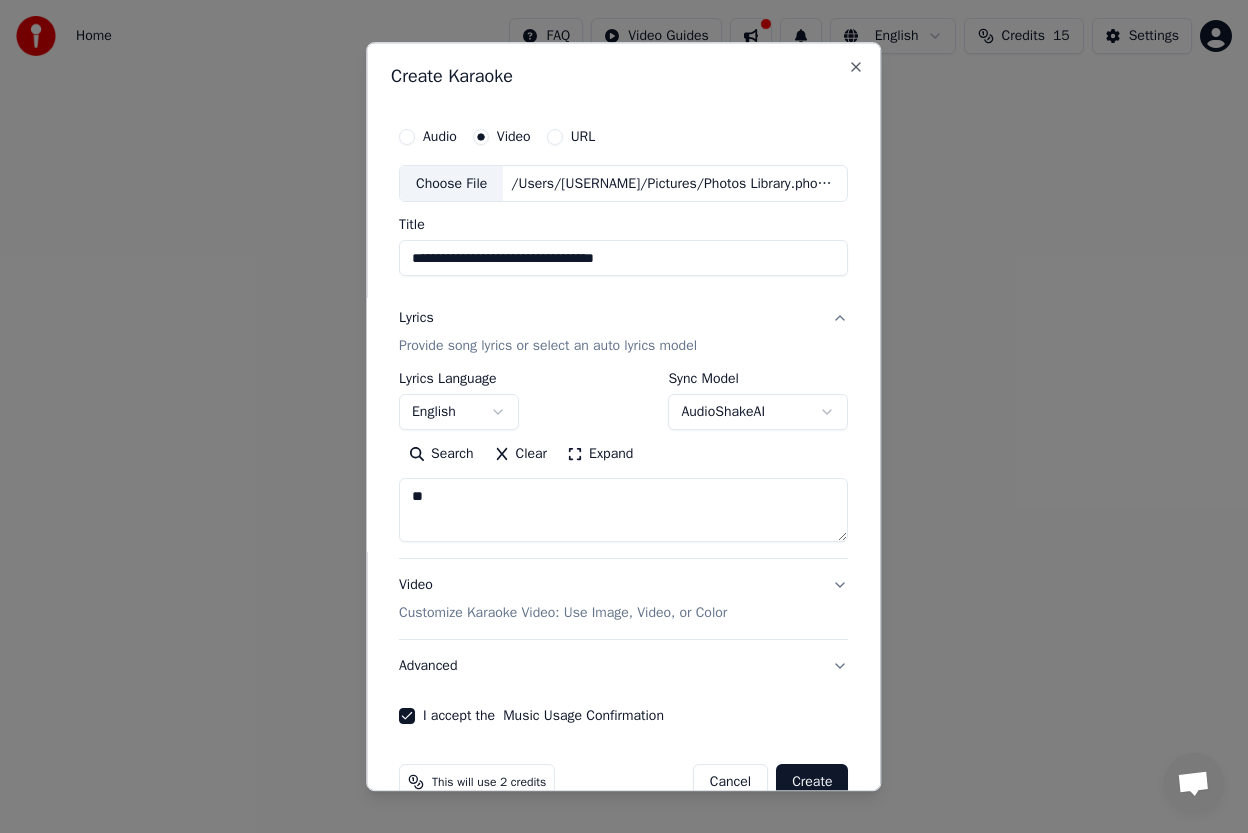 click on "**" at bounding box center (623, 511) 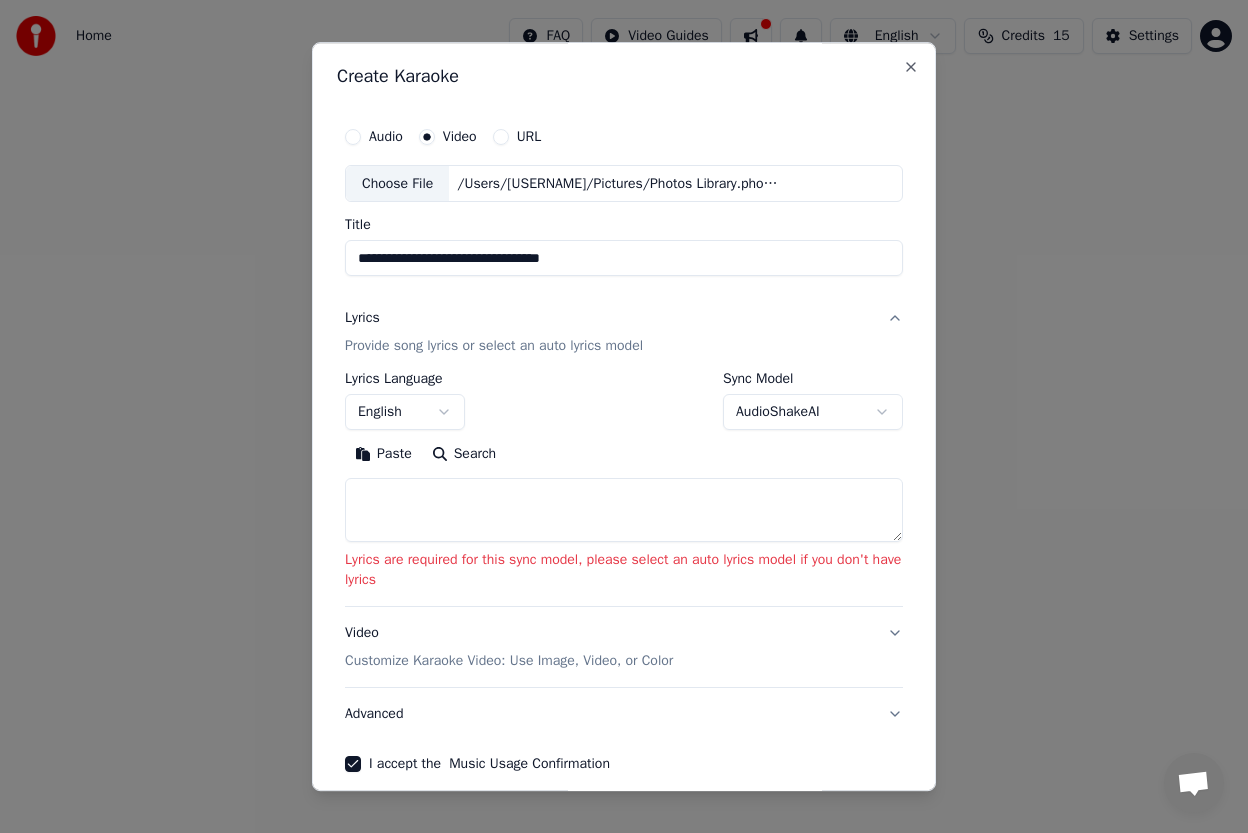 paste on "**********" 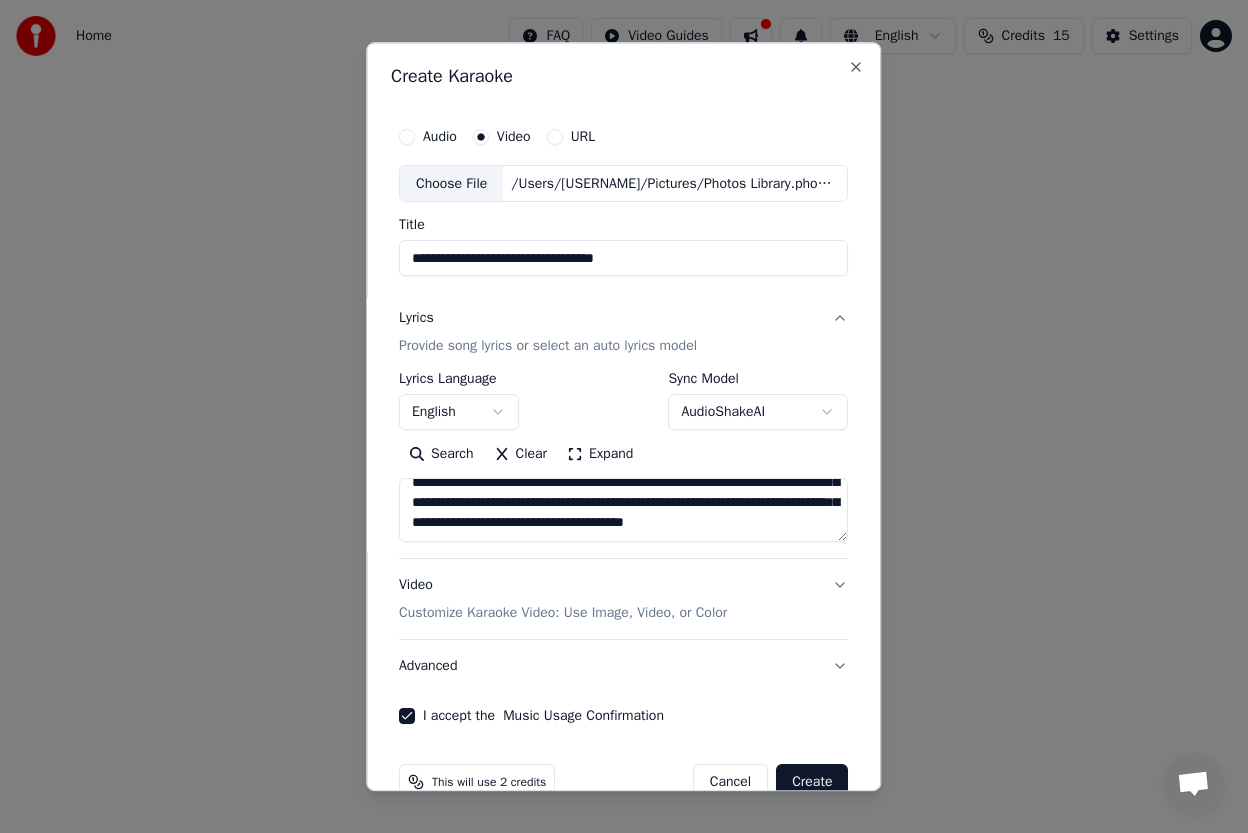 scroll, scrollTop: 0, scrollLeft: 0, axis: both 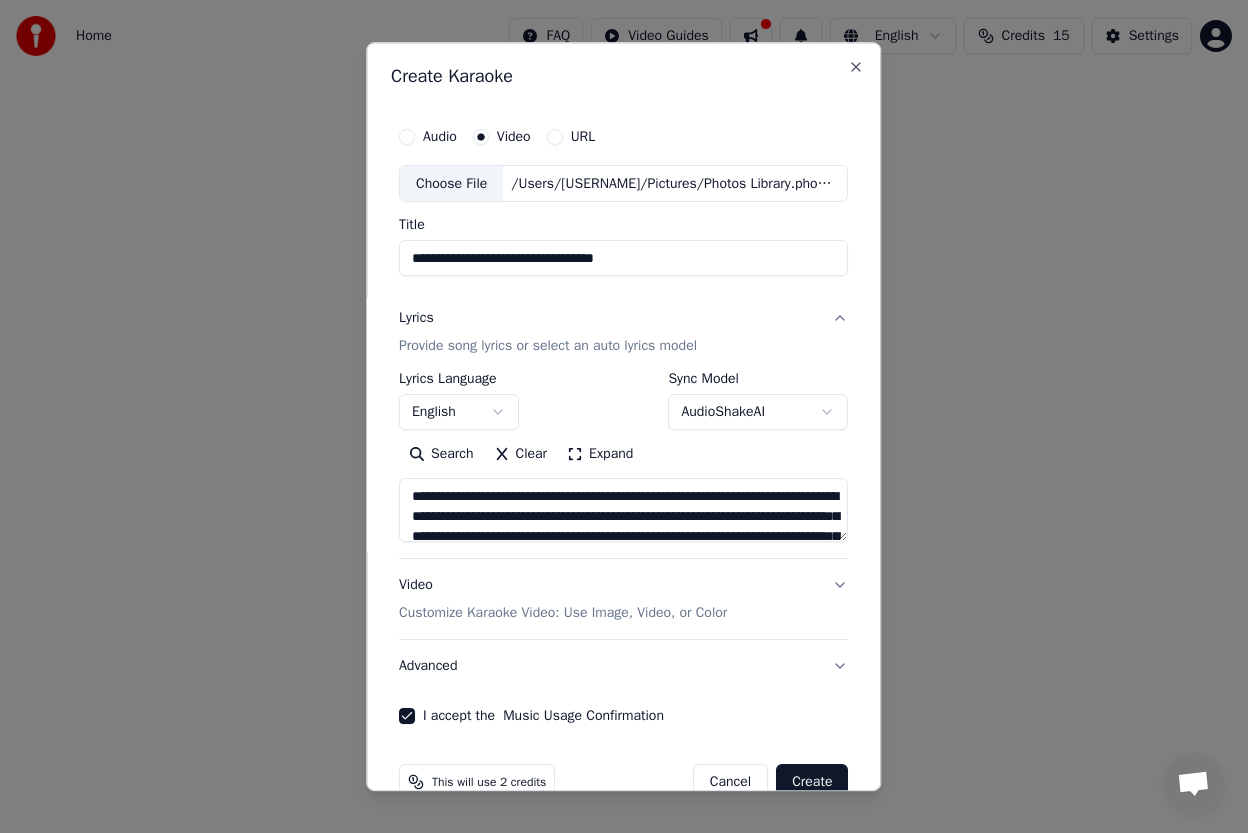 type on "**********" 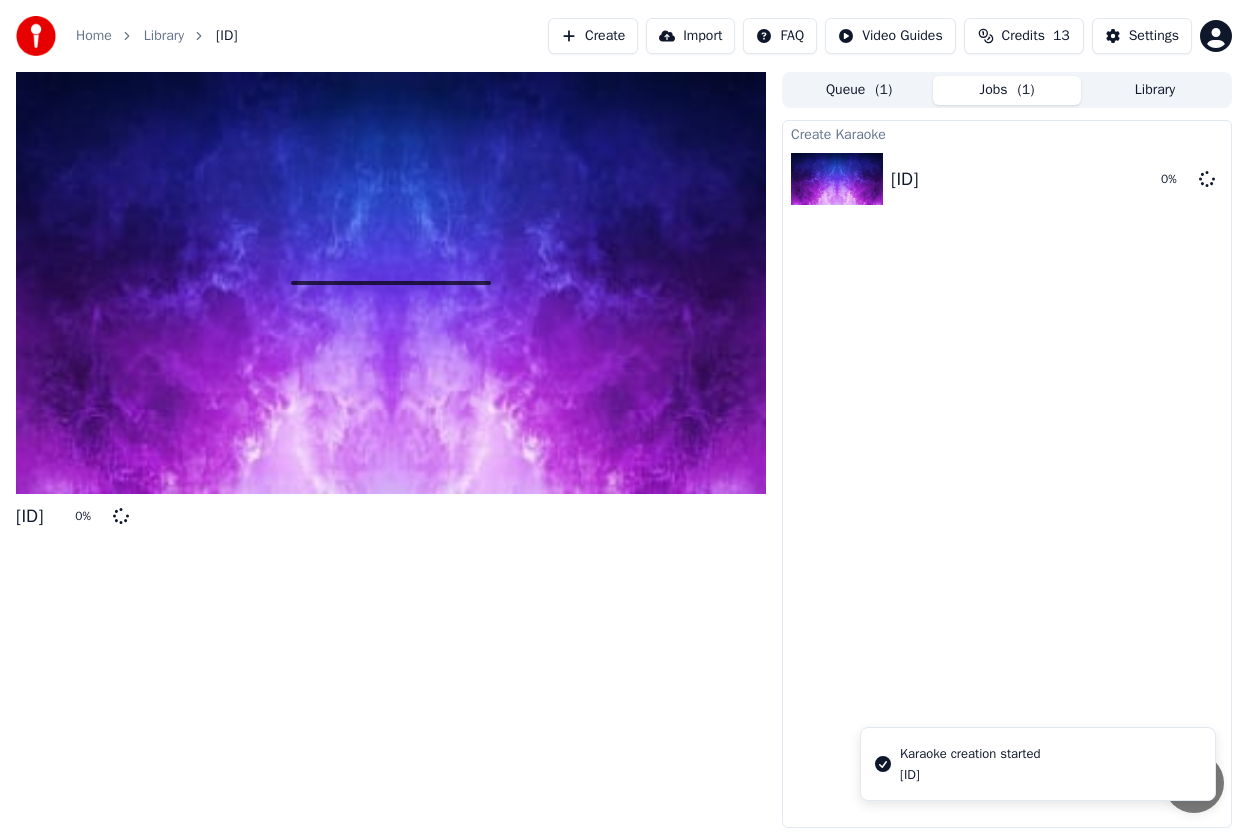click at bounding box center (391, 283) 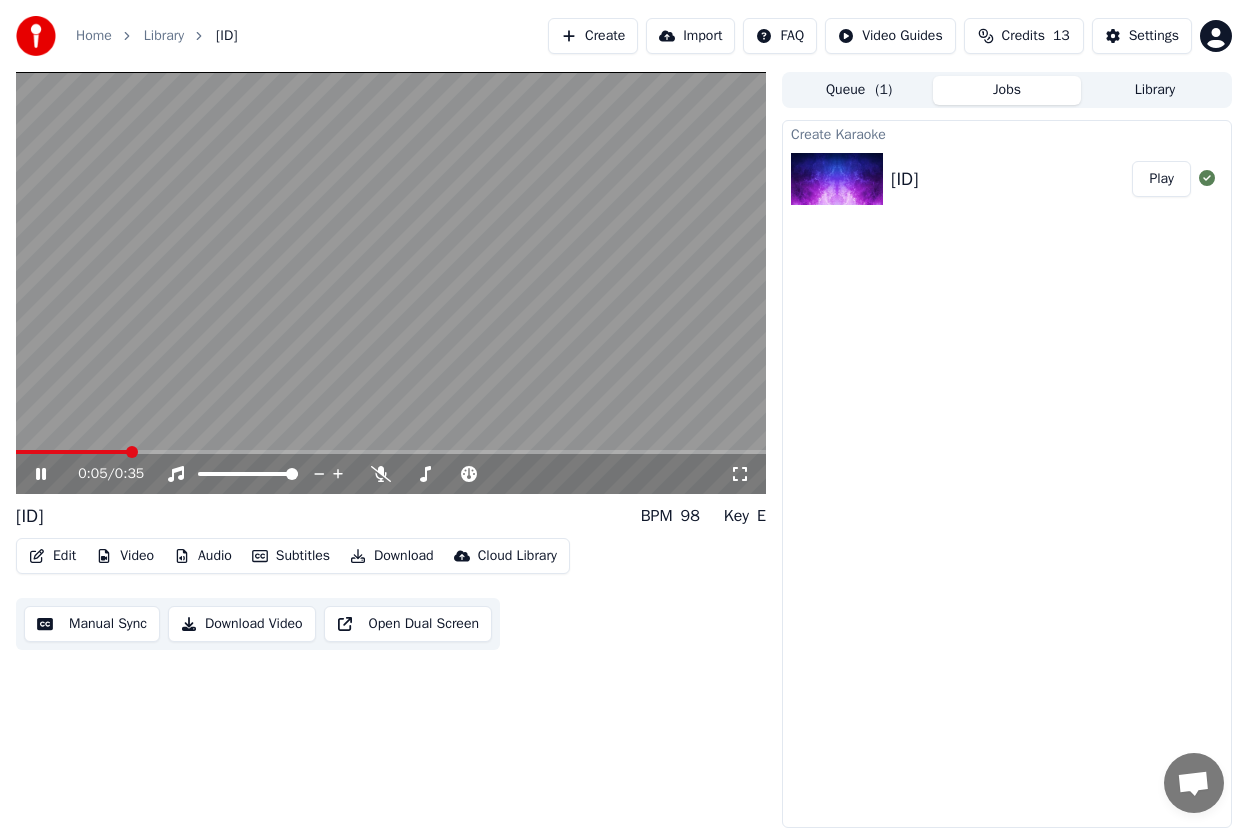 click on "[ID]" at bounding box center [29, 516] 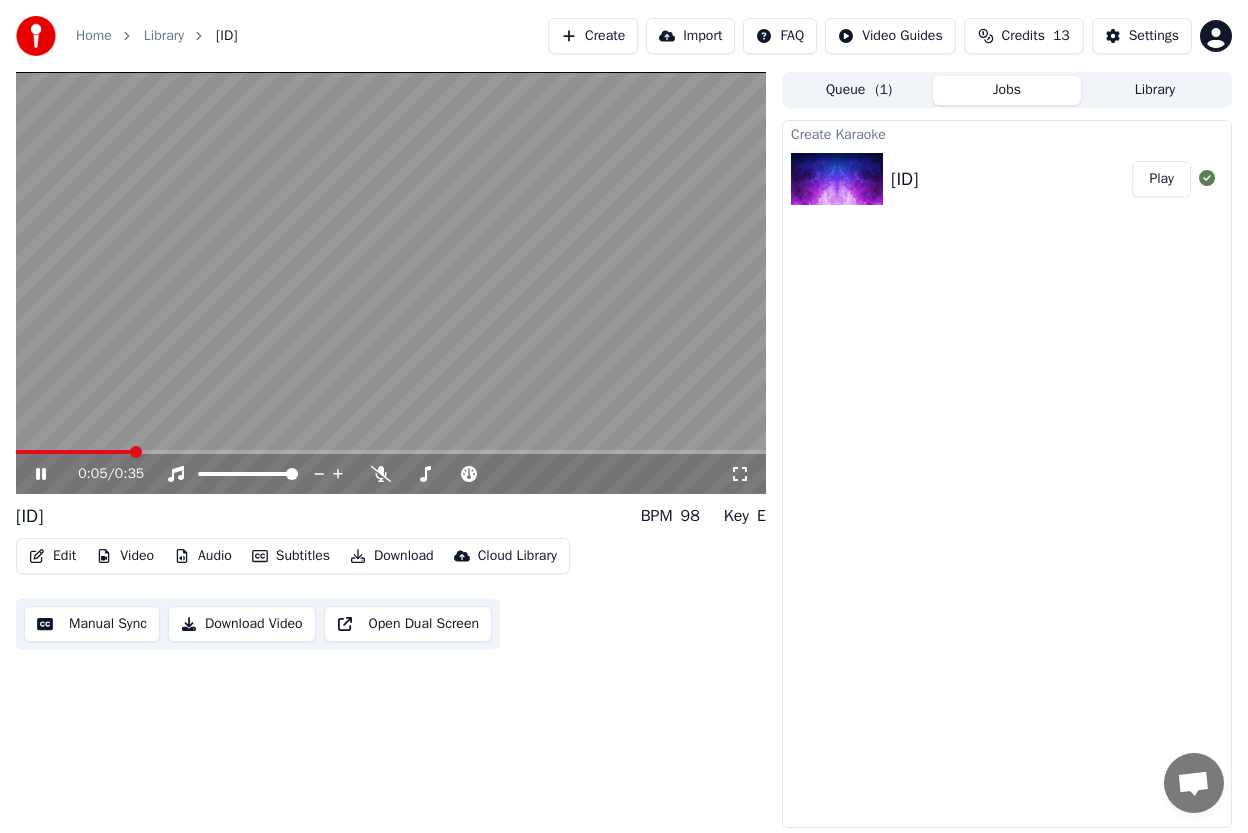 click on "[ID]" at bounding box center (29, 516) 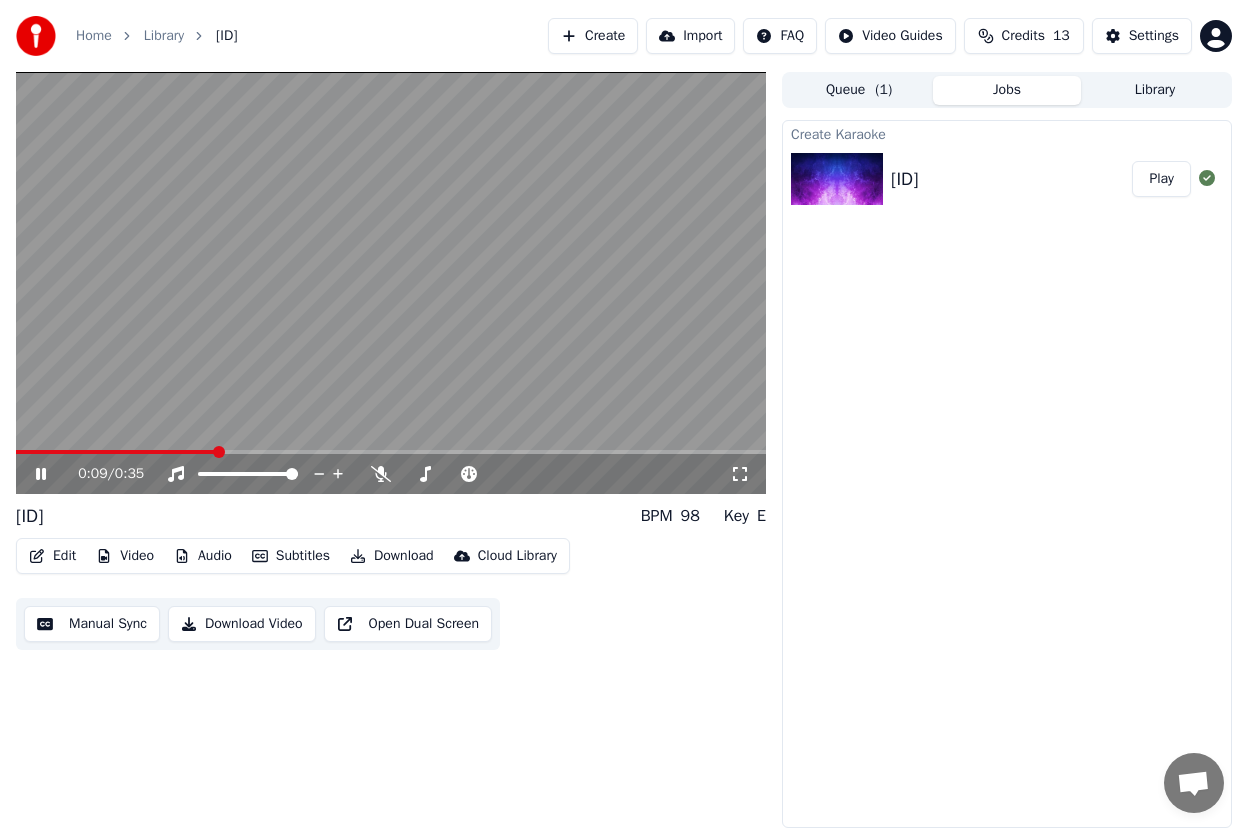 click on "Edit Video Audio Subtitles Download Cloud Library Manual Sync Download Video Open Dual Screen" at bounding box center [391, 594] 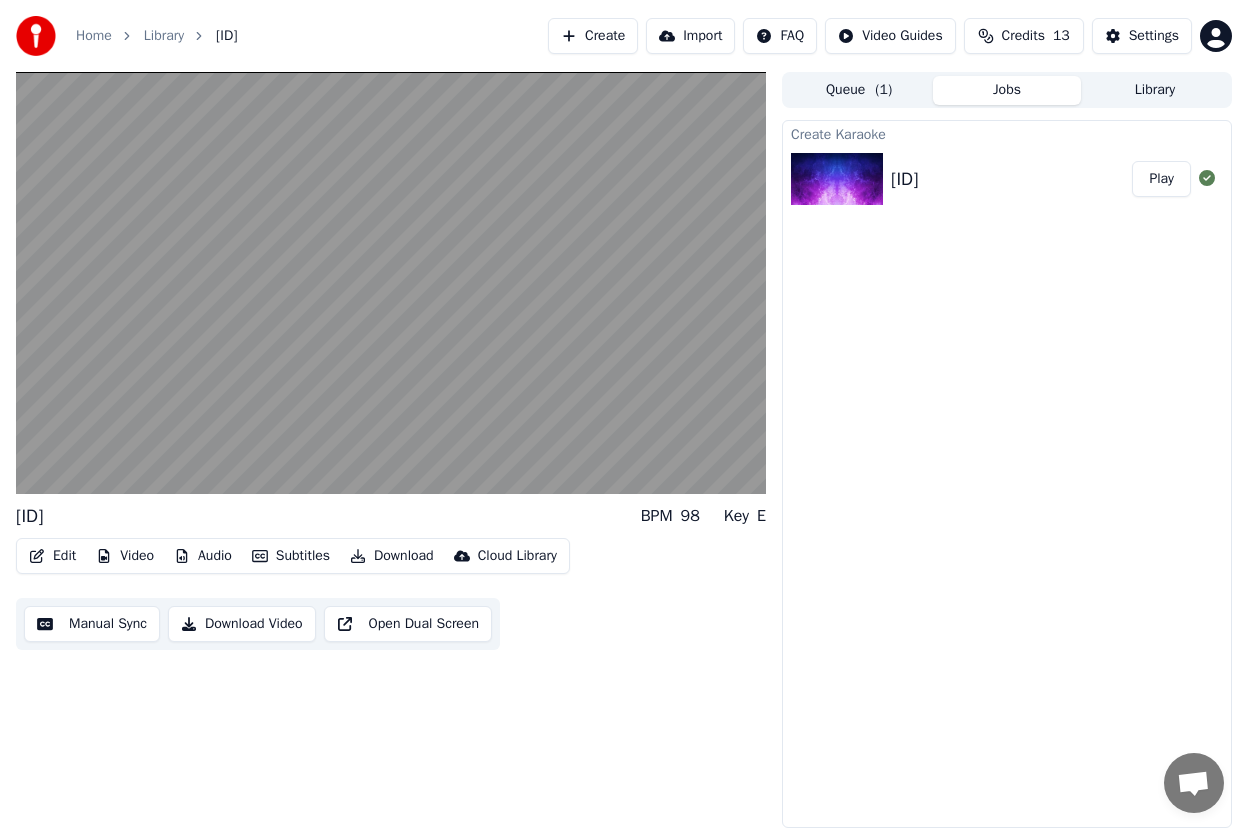 click on "Play" at bounding box center (1161, 179) 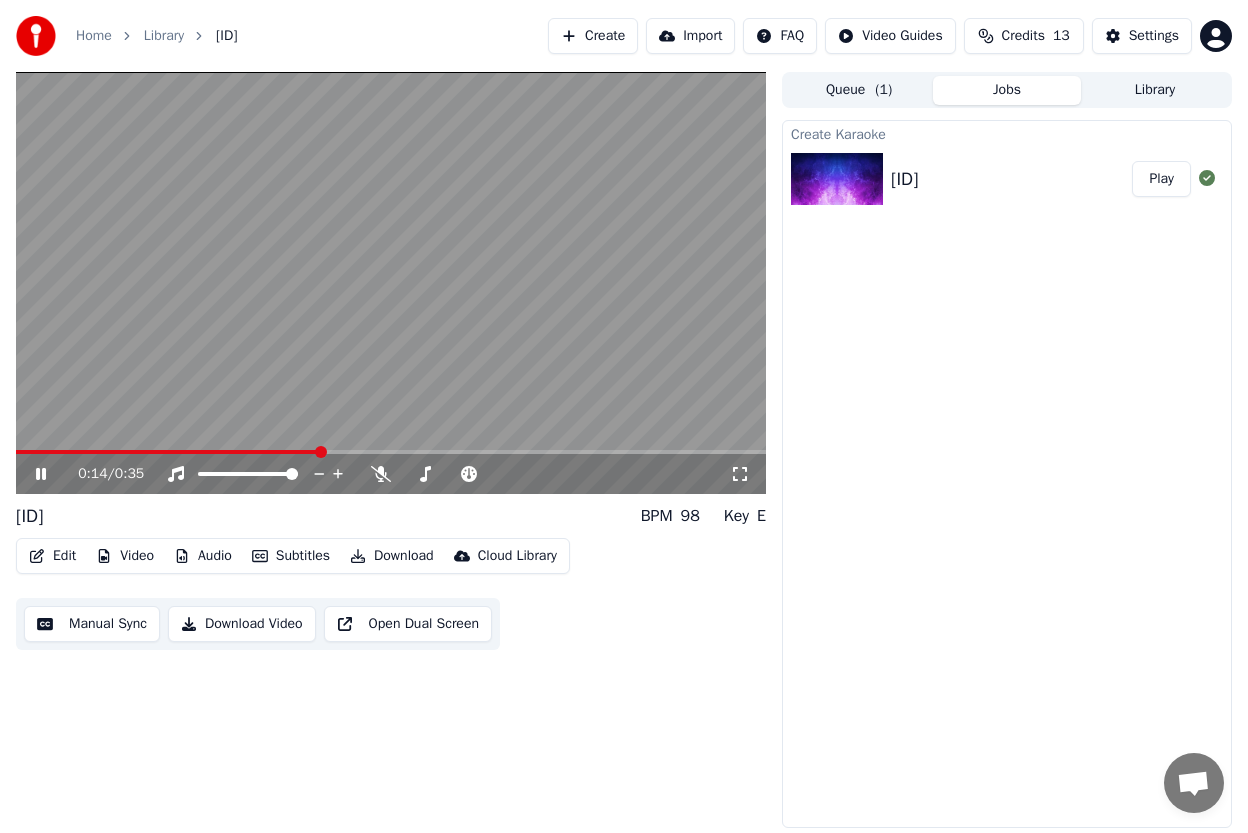 click on "Edit" at bounding box center (52, 556) 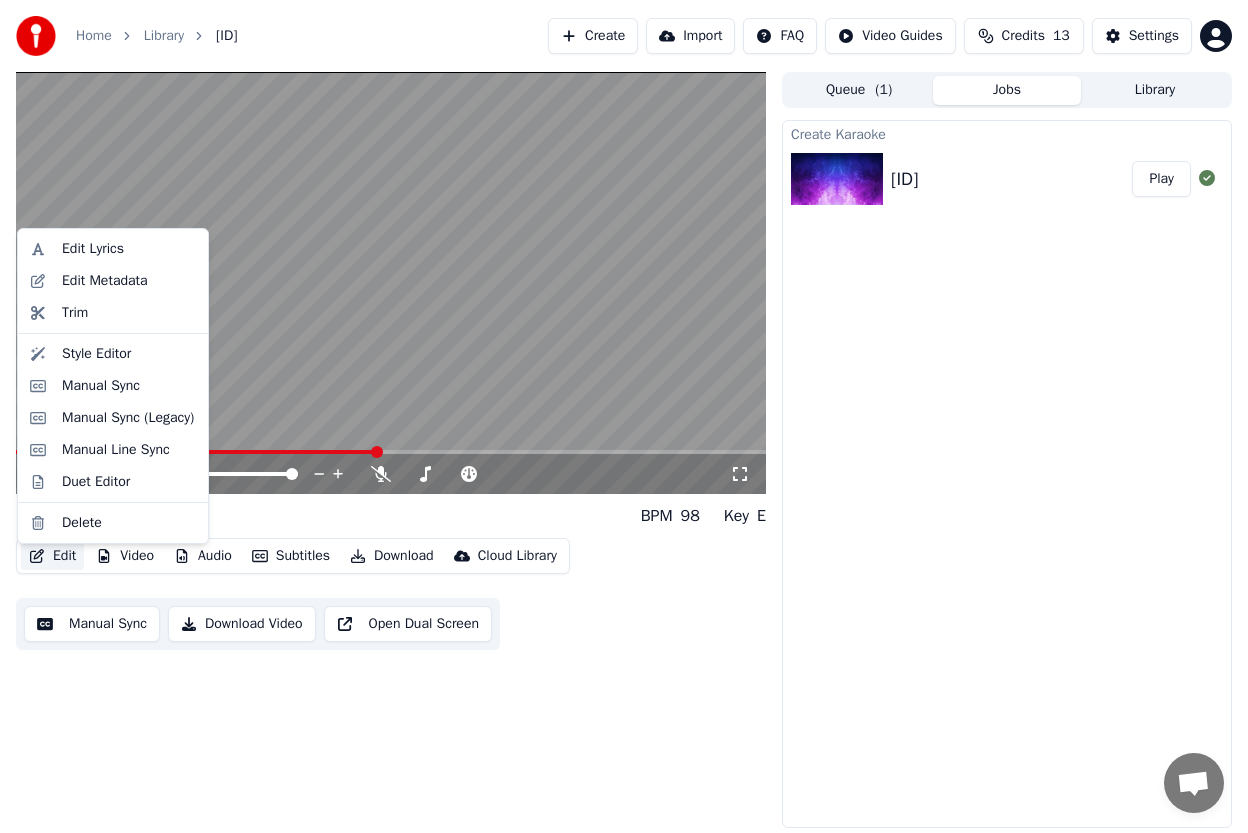 click at bounding box center (391, 283) 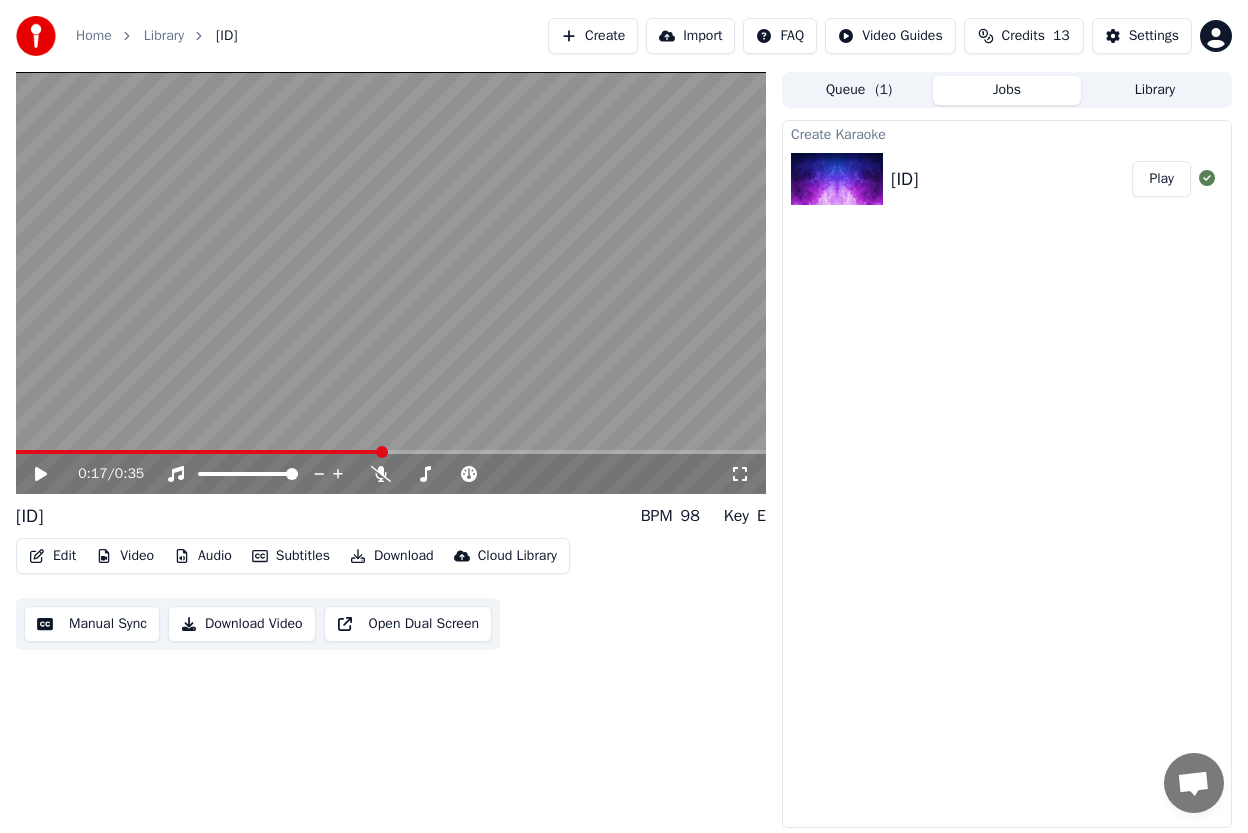 click at bounding box center [391, 283] 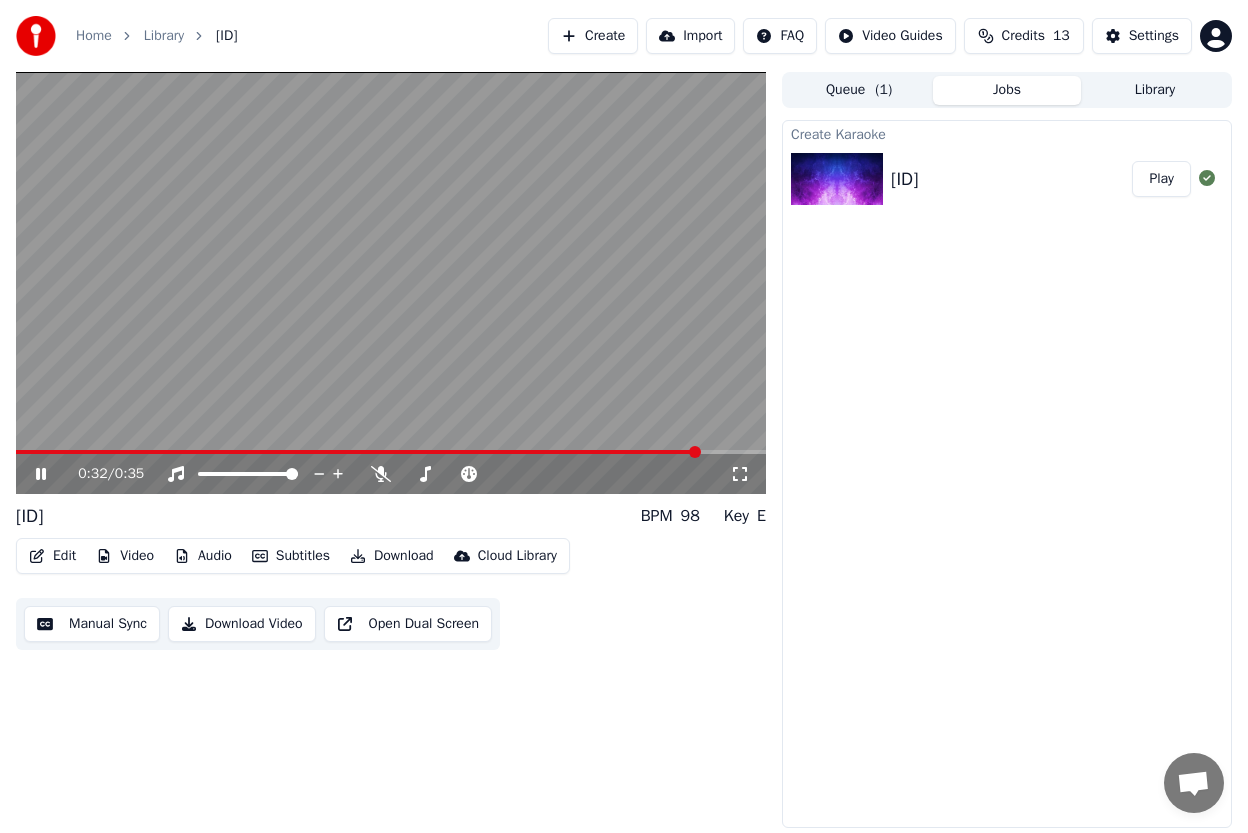 click at bounding box center (391, 283) 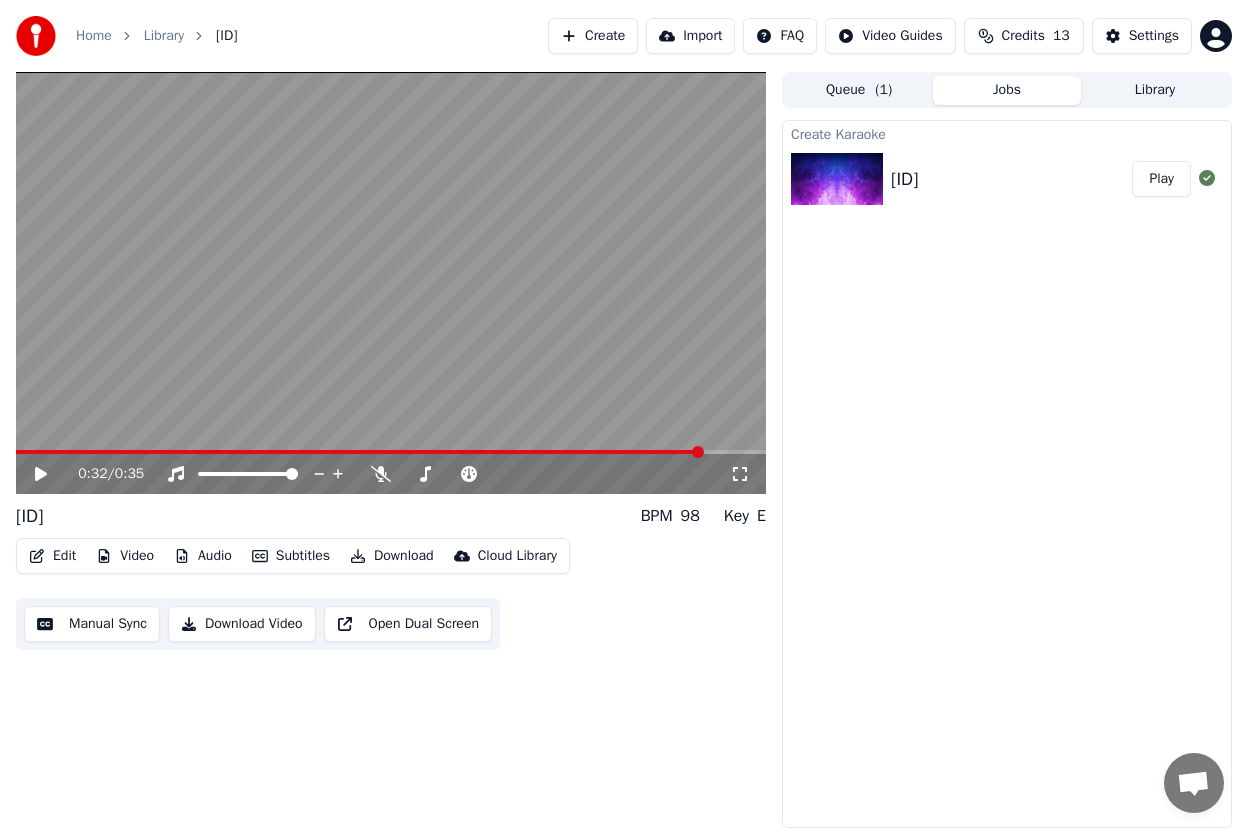 drag, startPoint x: 95, startPoint y: 458, endPoint x: 72, endPoint y: 458, distance: 23 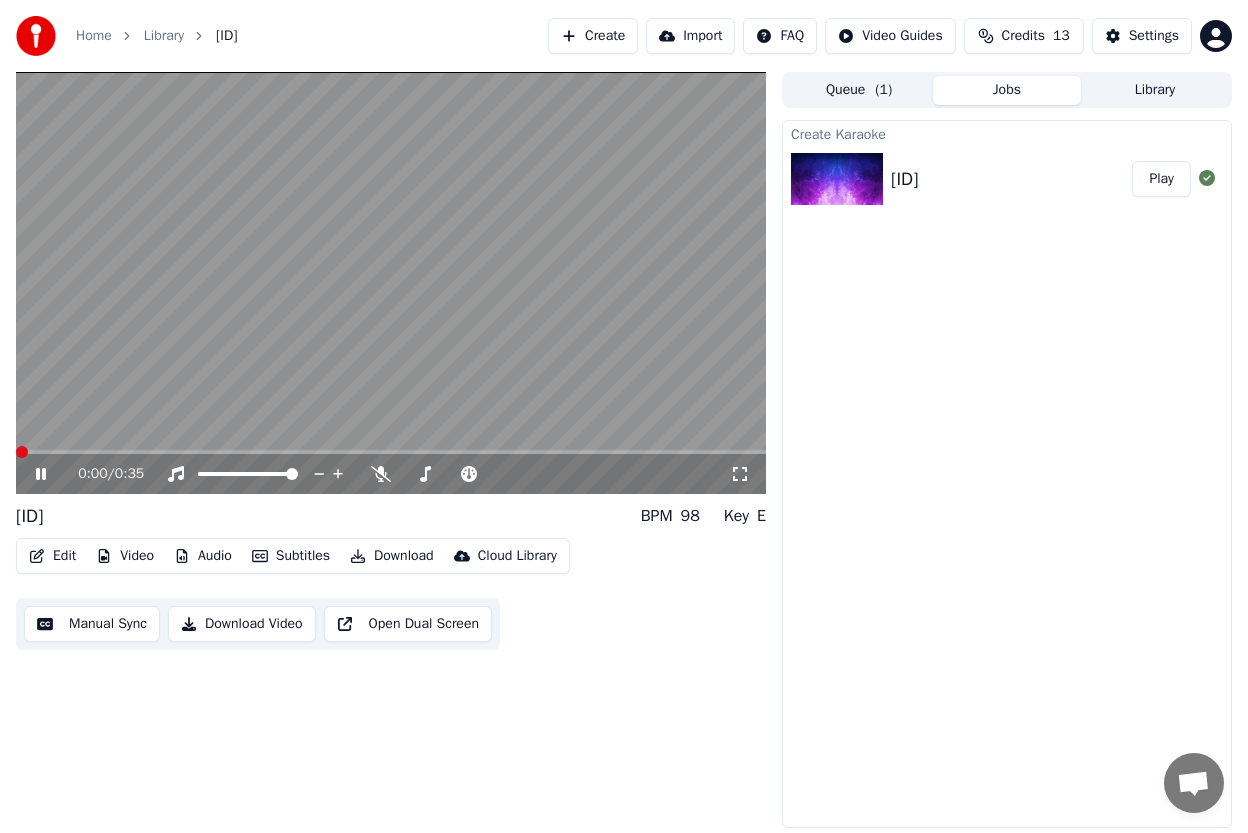 click at bounding box center [16, 452] 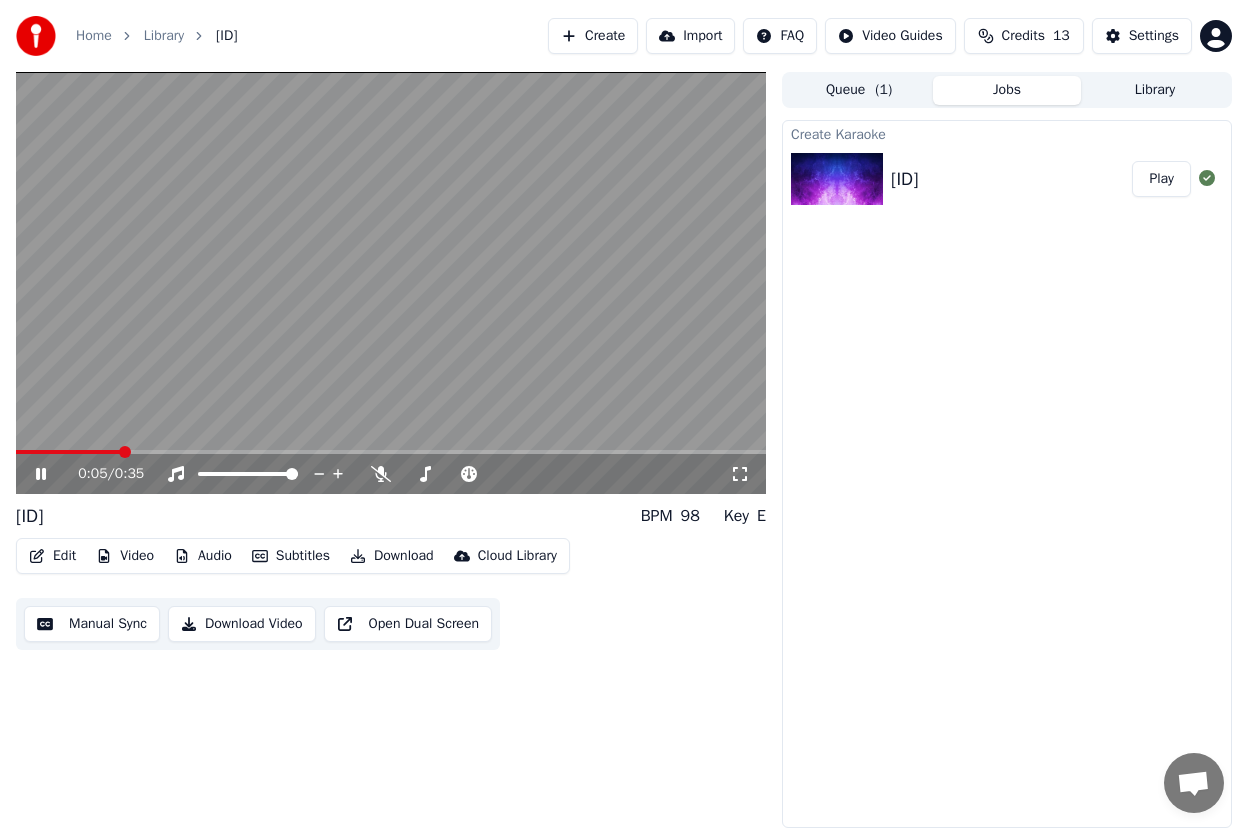 click at bounding box center [68, 452] 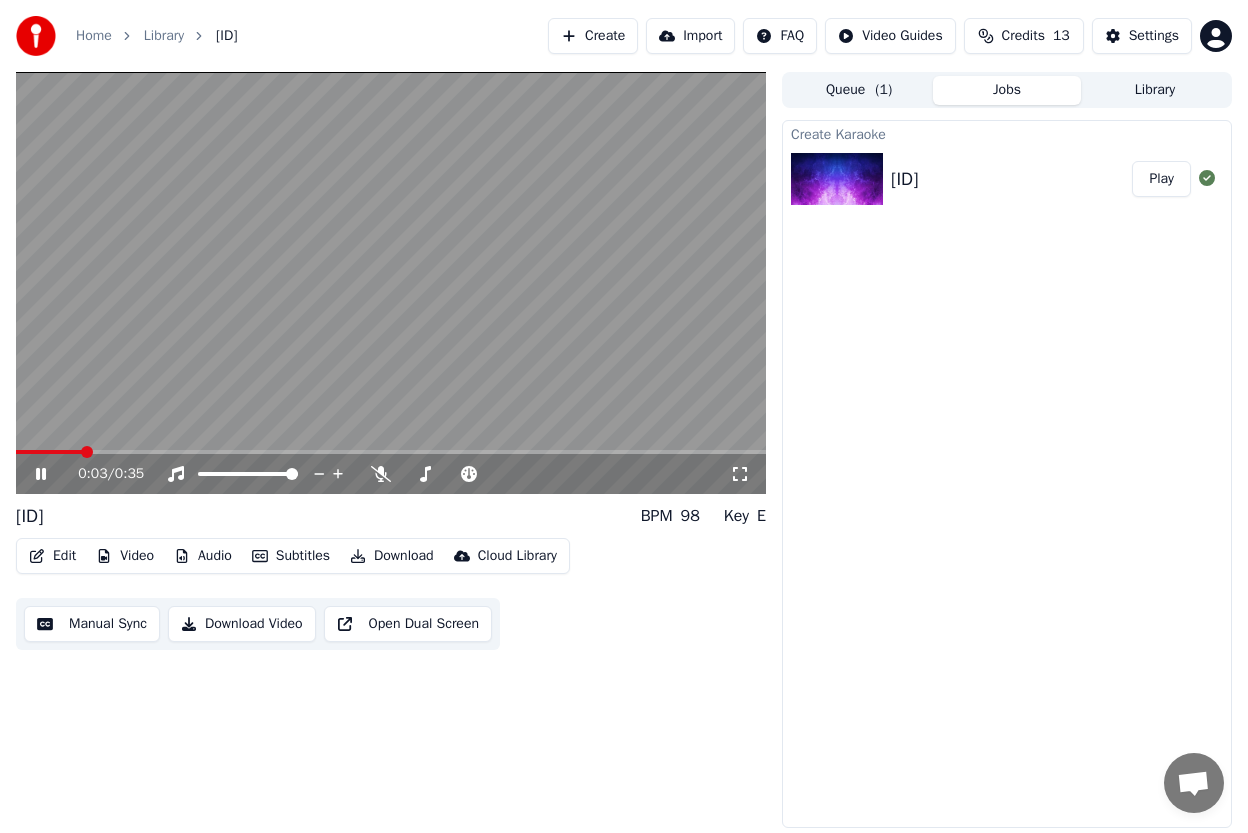 click on "Library" at bounding box center (164, 36) 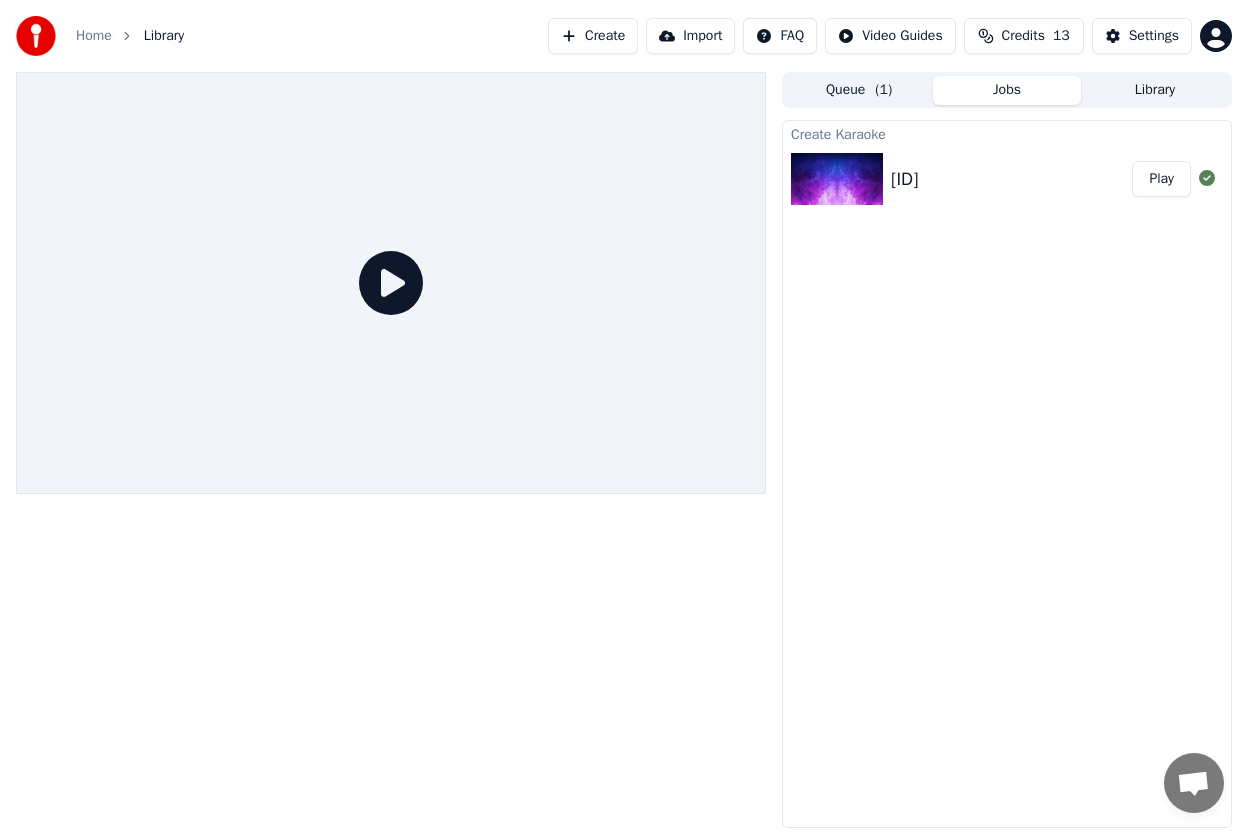 click at bounding box center (42, 36) 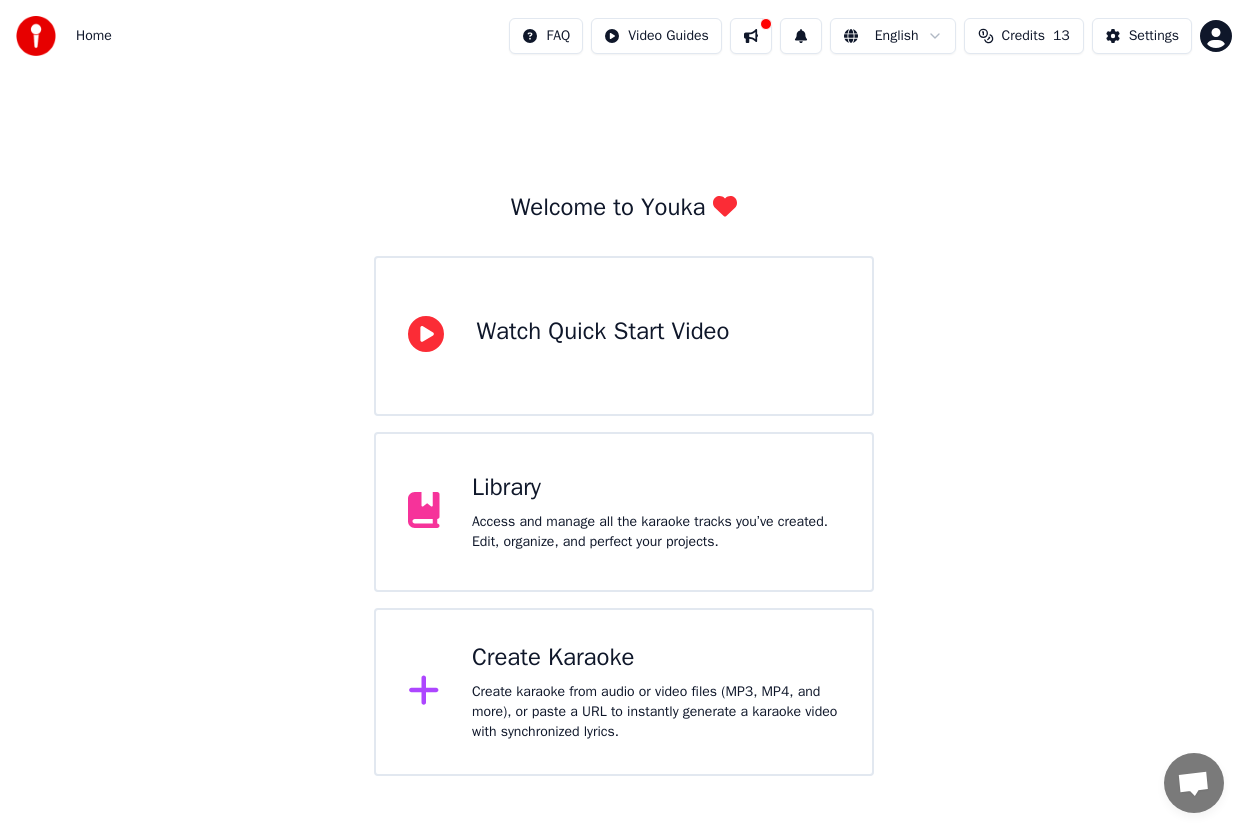 click on "Create Karaoke Create karaoke from audio or video files (MP3, MP4, and more), or paste a URL to instantly generate a karaoke video with synchronized lyrics." at bounding box center [623, 692] 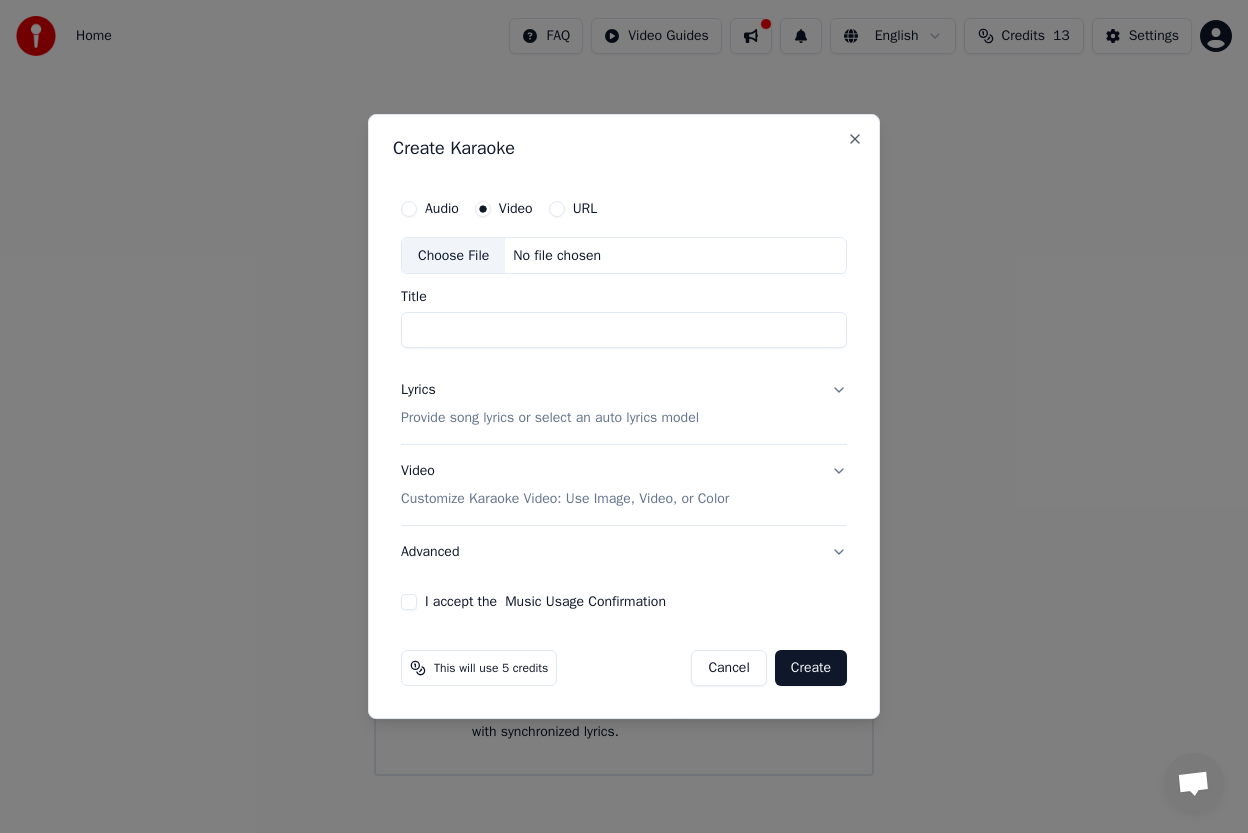 click on "No file chosen" at bounding box center [557, 256] 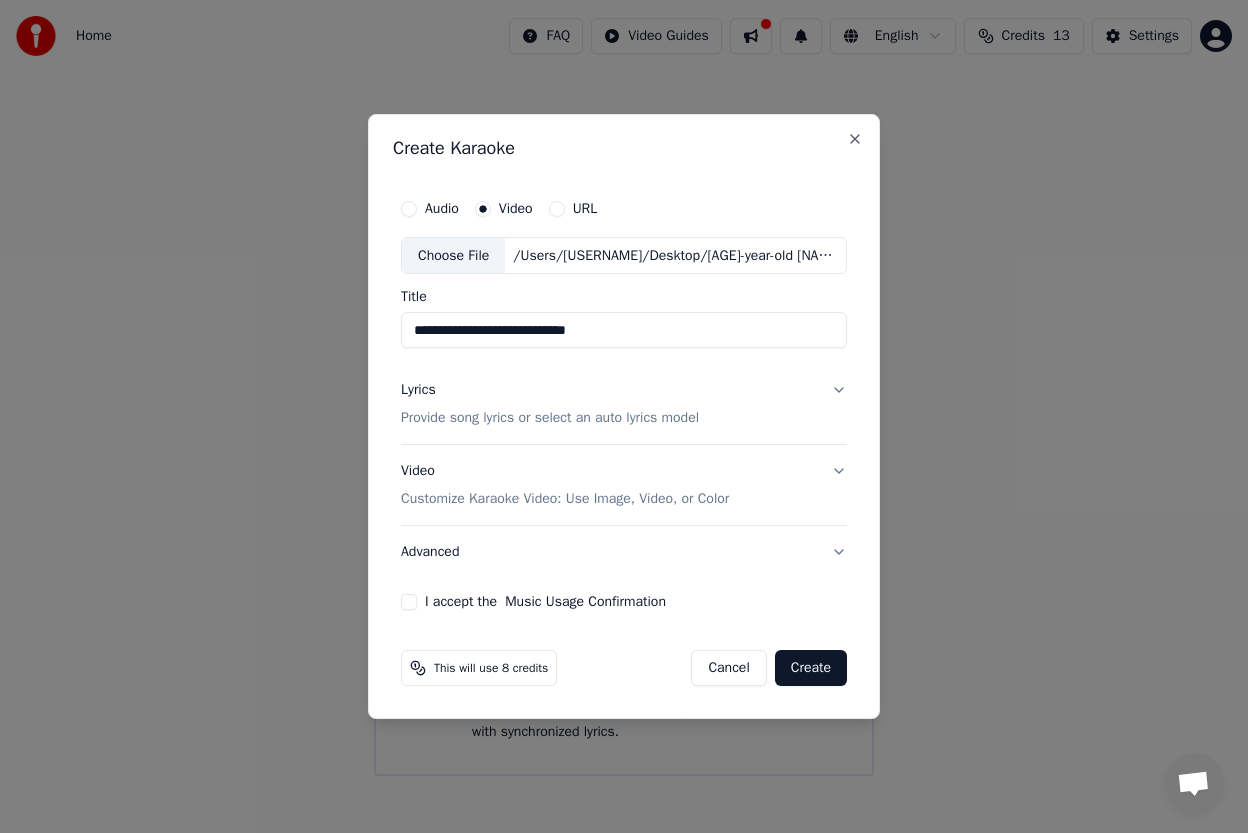 click on "**********" at bounding box center (624, 331) 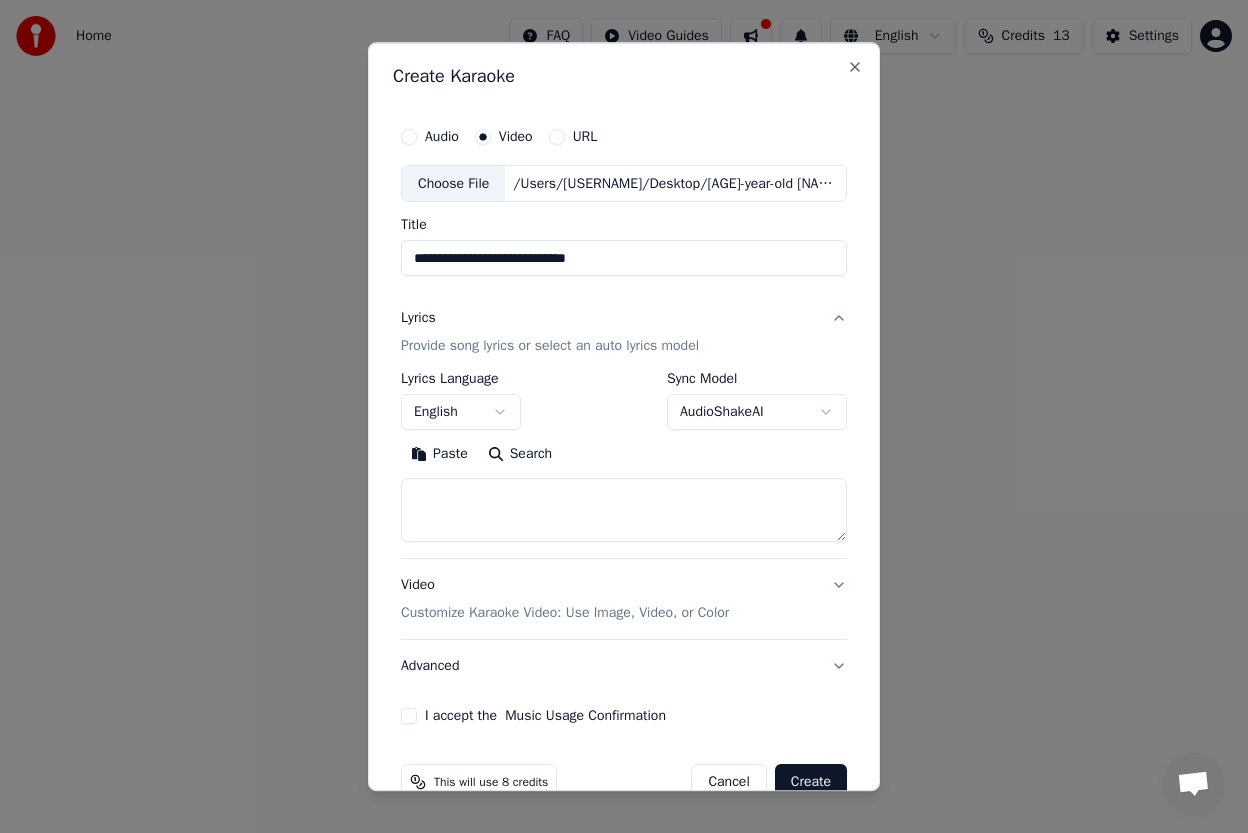 click on "**********" at bounding box center [624, 259] 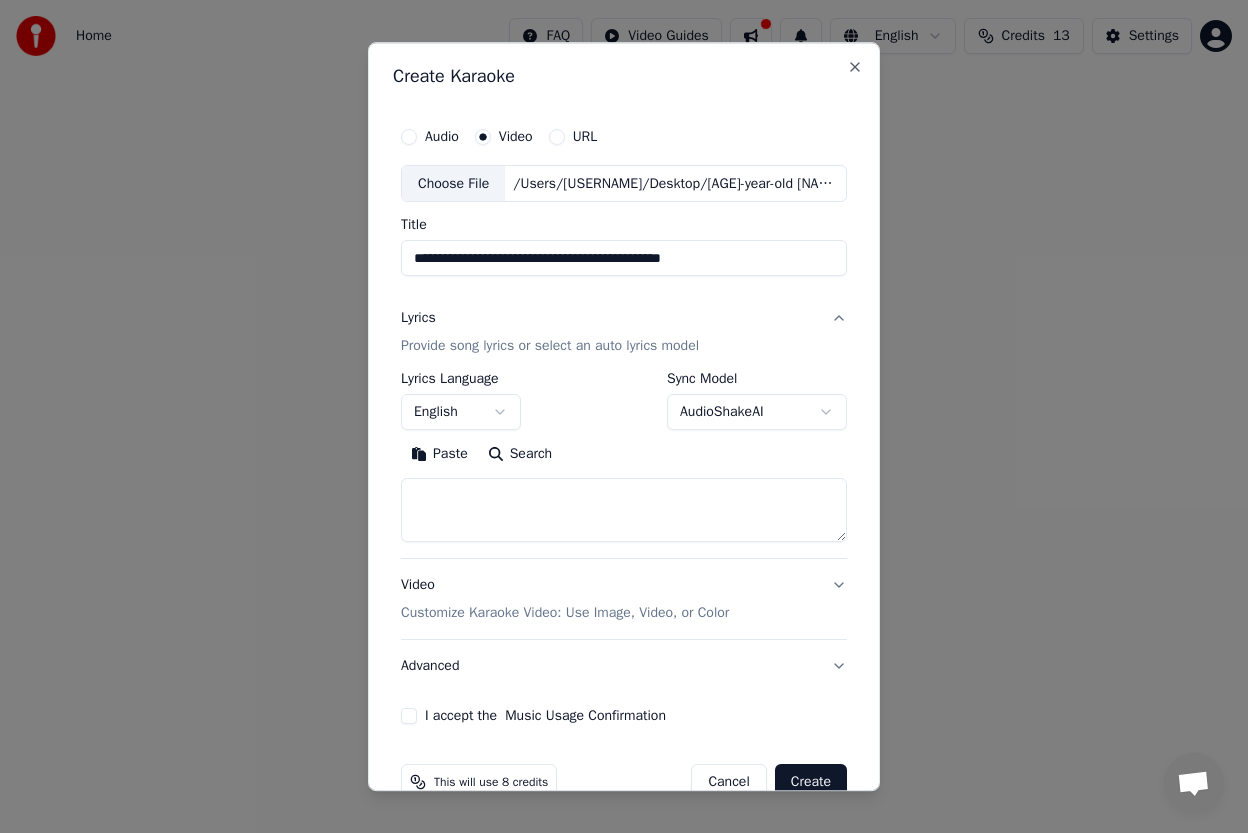 type on "**********" 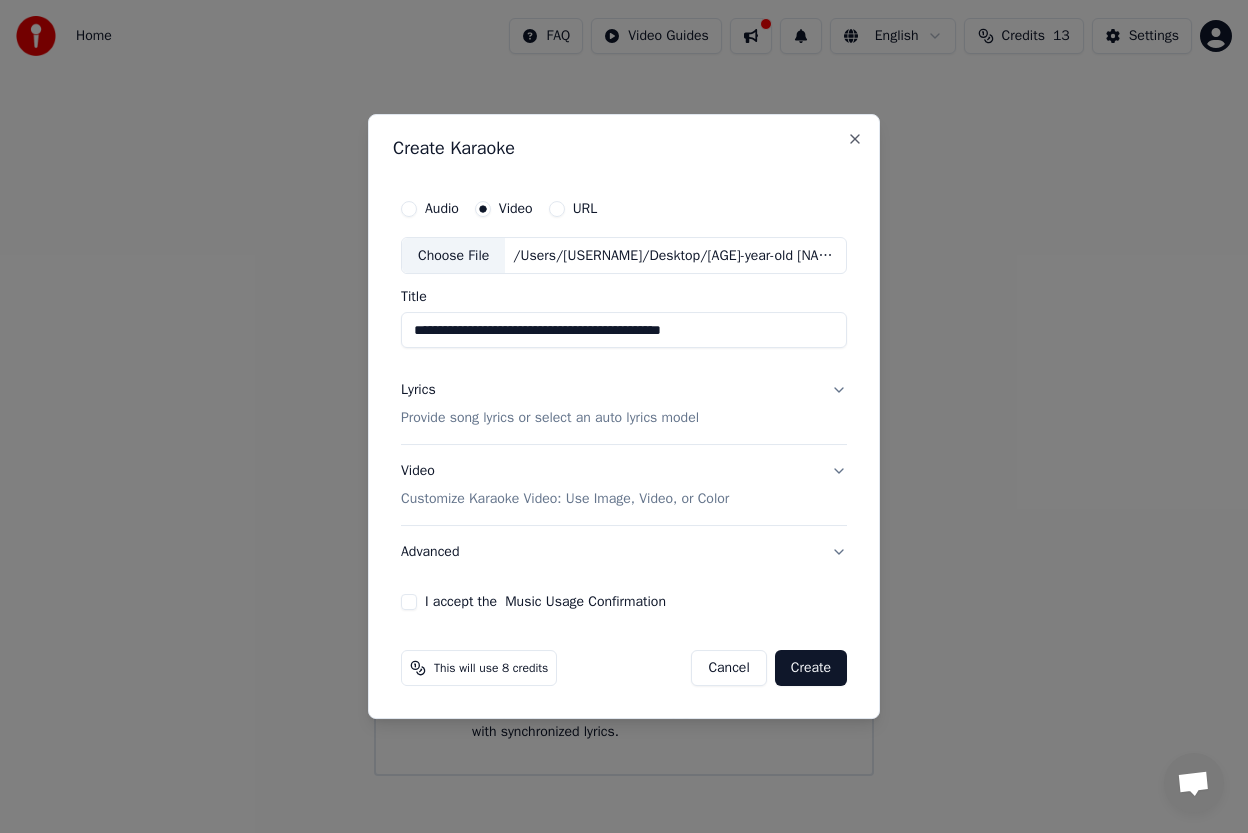 type 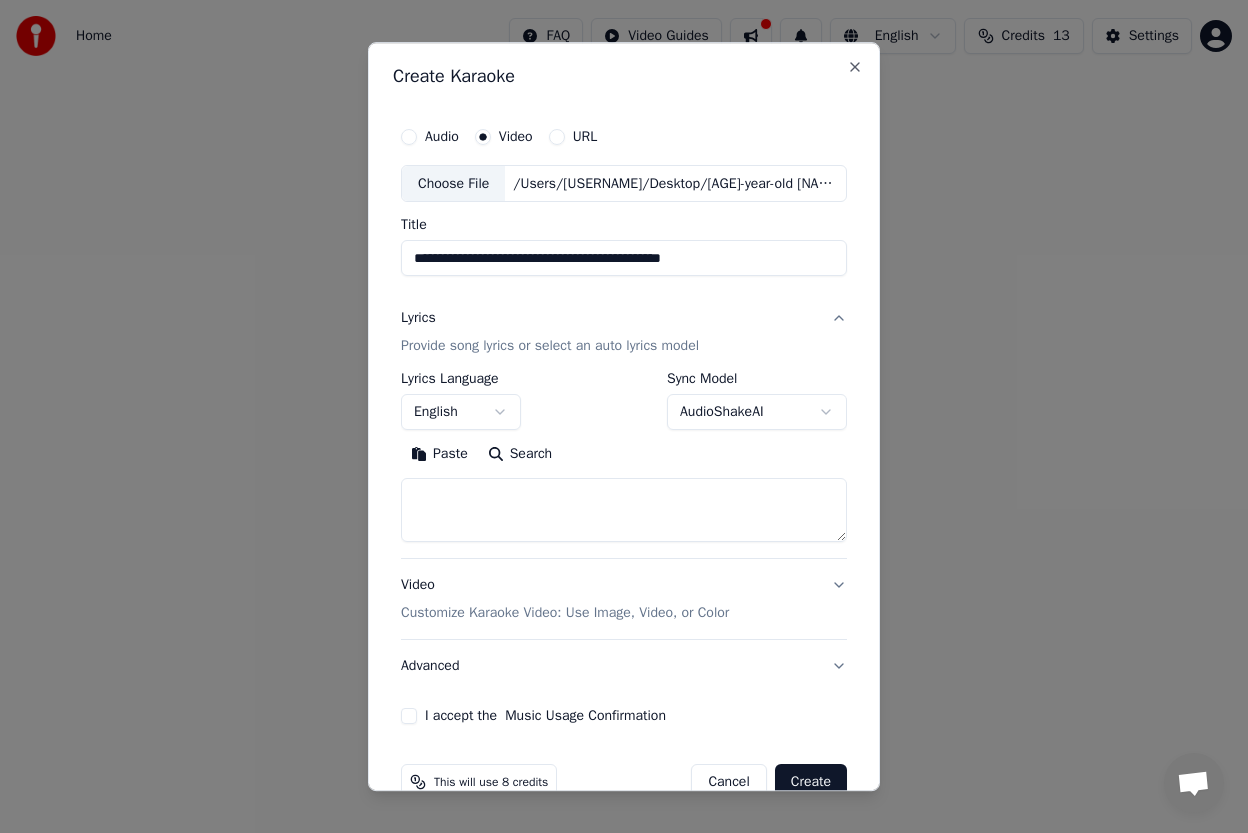click at bounding box center [624, 511] 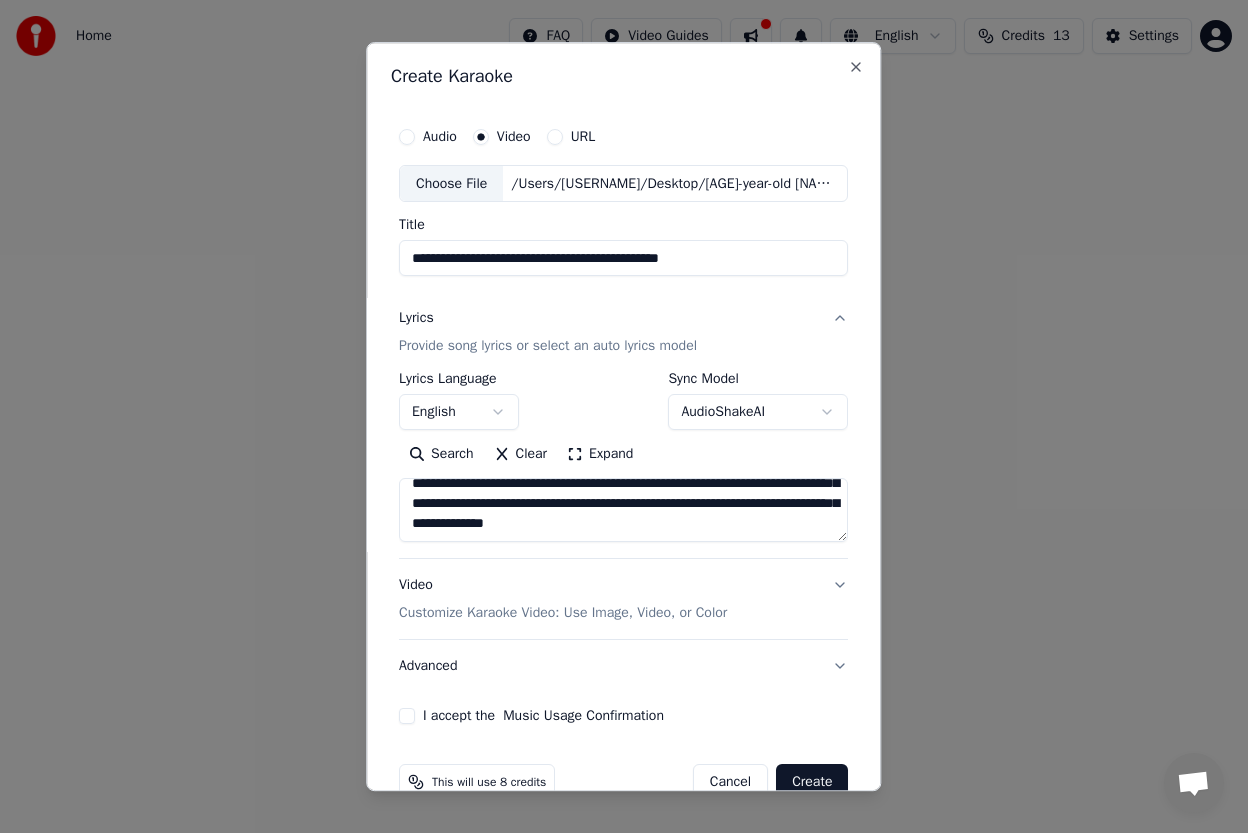 scroll, scrollTop: 1174, scrollLeft: 0, axis: vertical 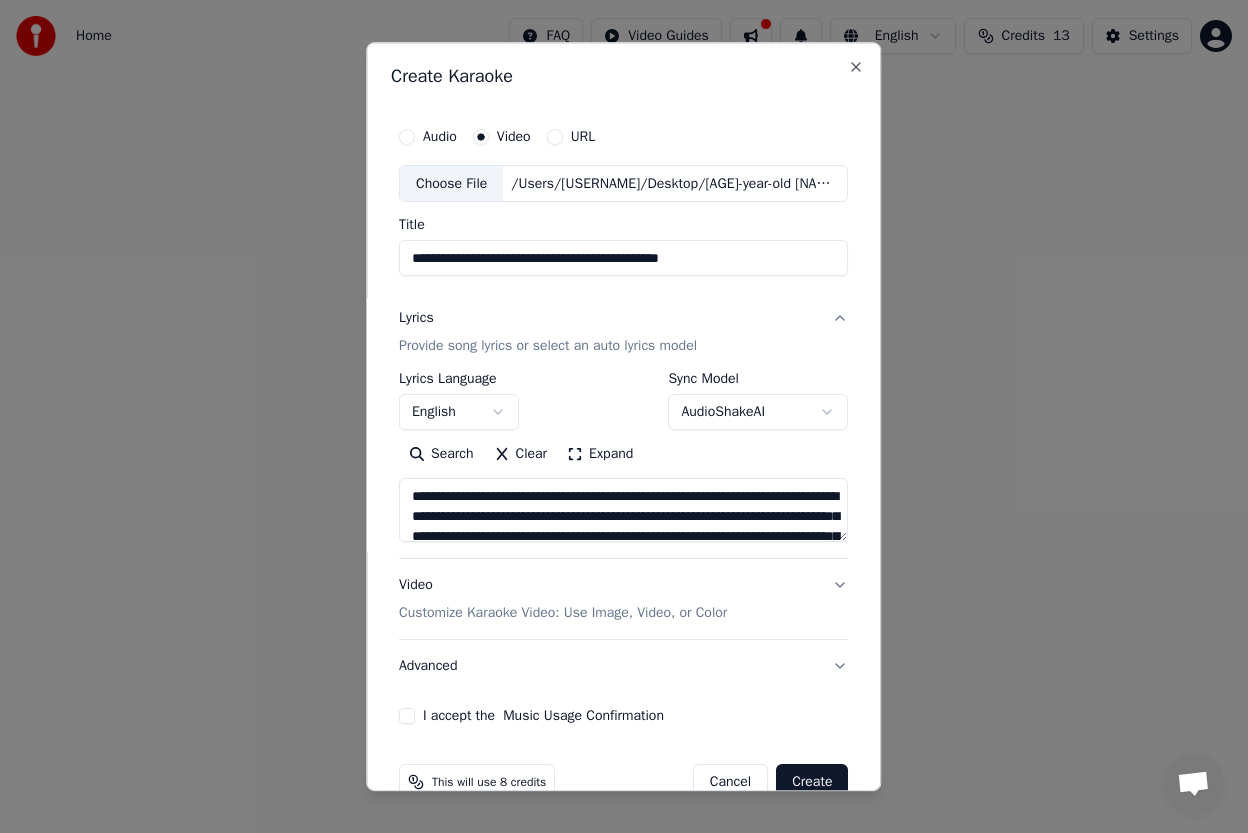 click at bounding box center (623, 511) 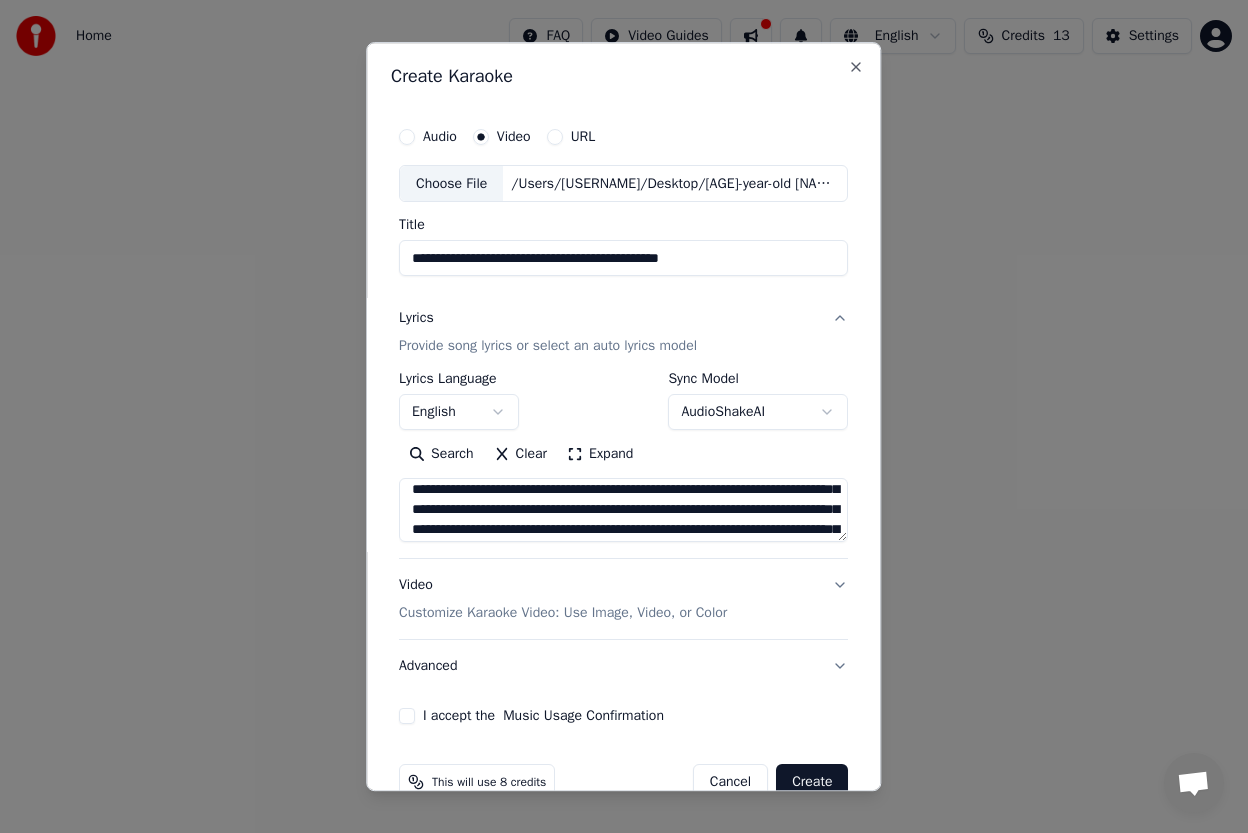 scroll, scrollTop: 1533, scrollLeft: 0, axis: vertical 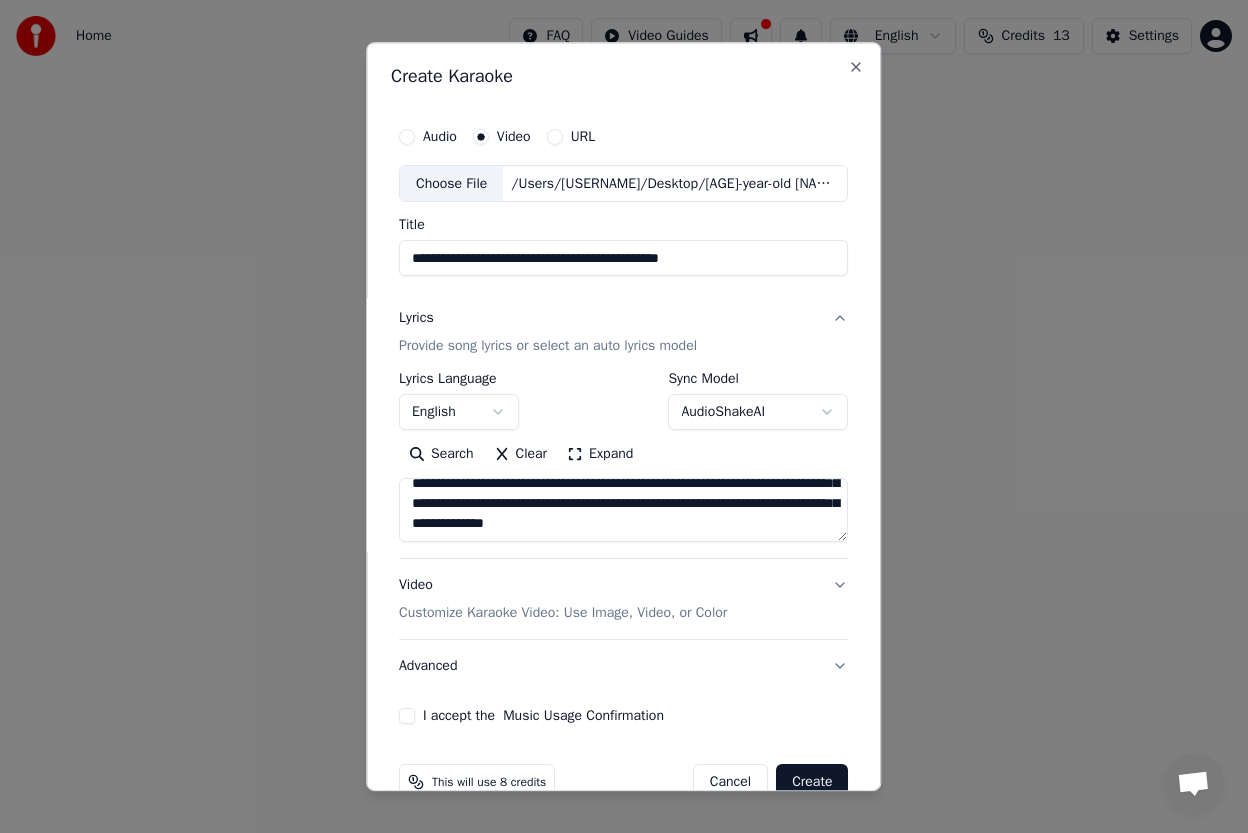 type on "**********" 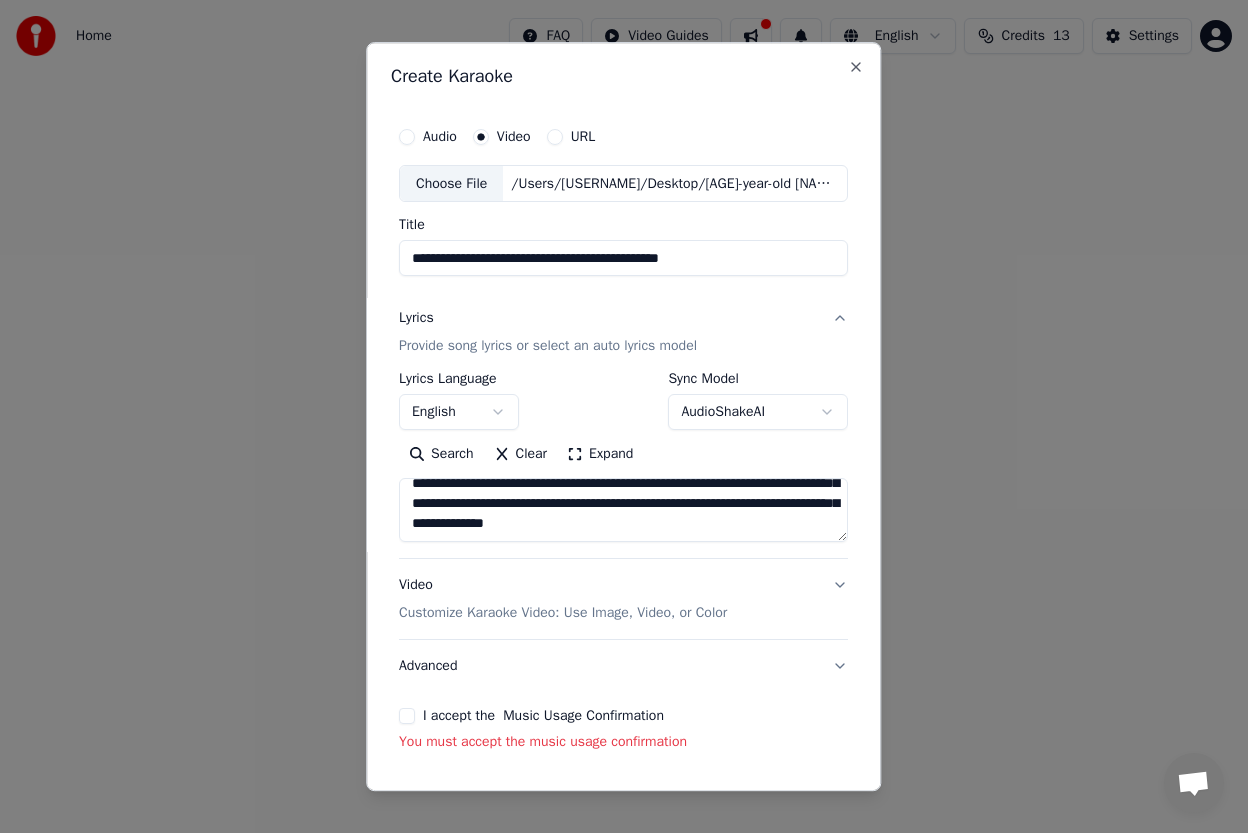 click on "I accept the Music Usage Confirmation You must accept the music usage confirmation" at bounding box center [623, 731] 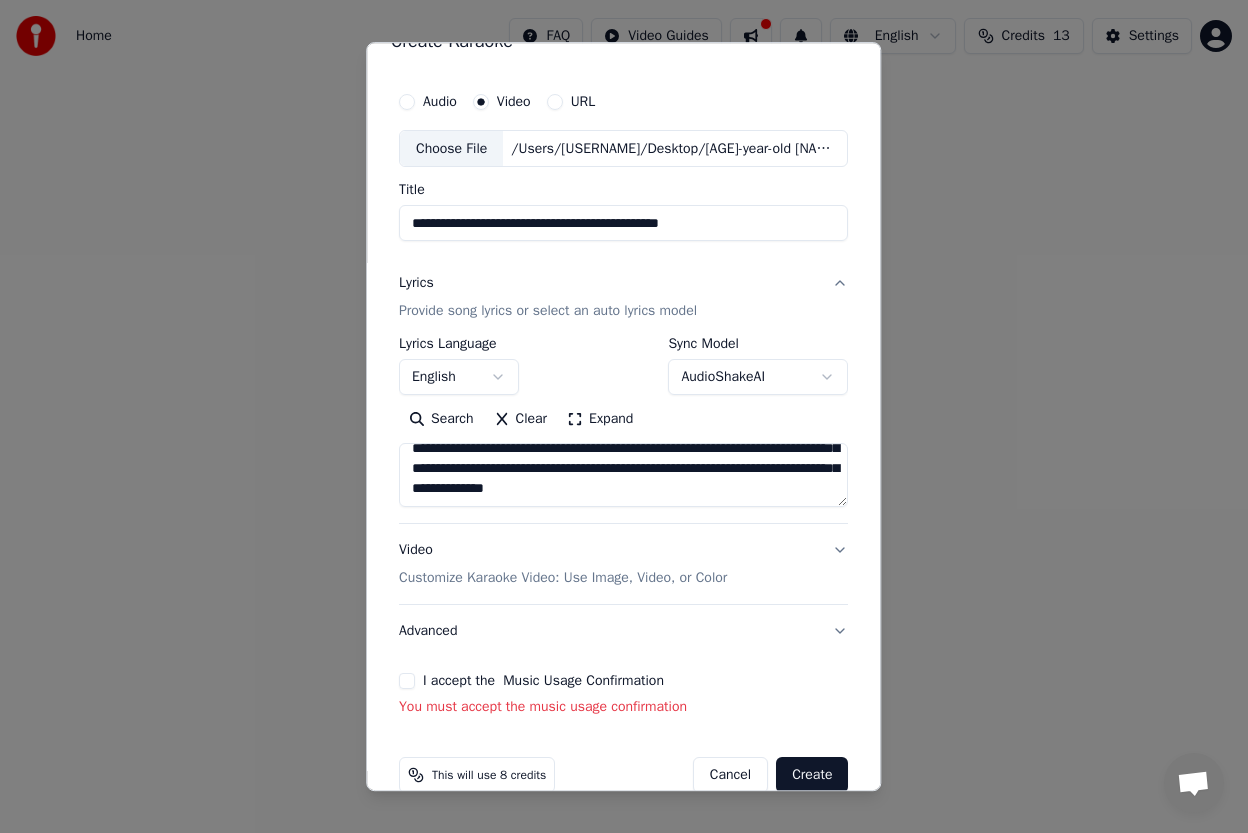 click on "I accept the Music Usage Confirmation You must accept the music usage confirmation" at bounding box center (623, 696) 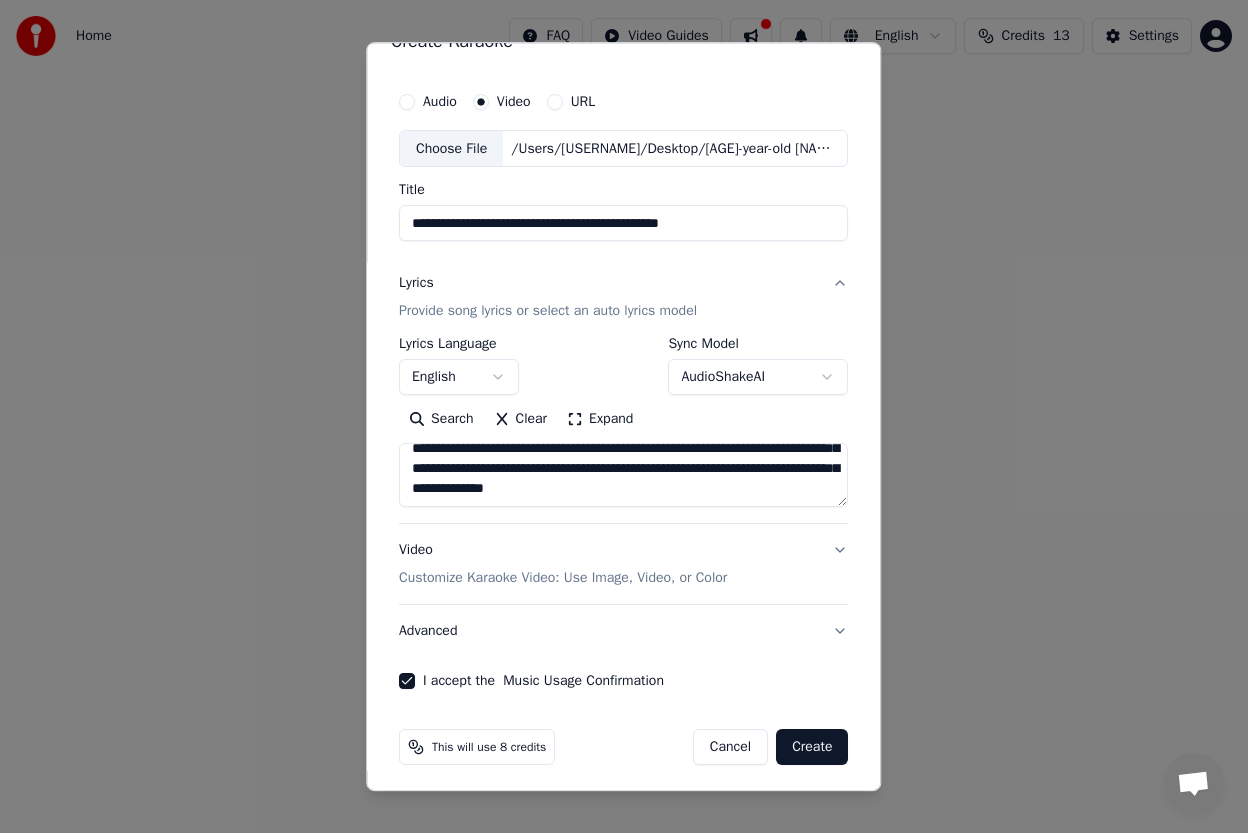 click on "Create" at bounding box center (812, 748) 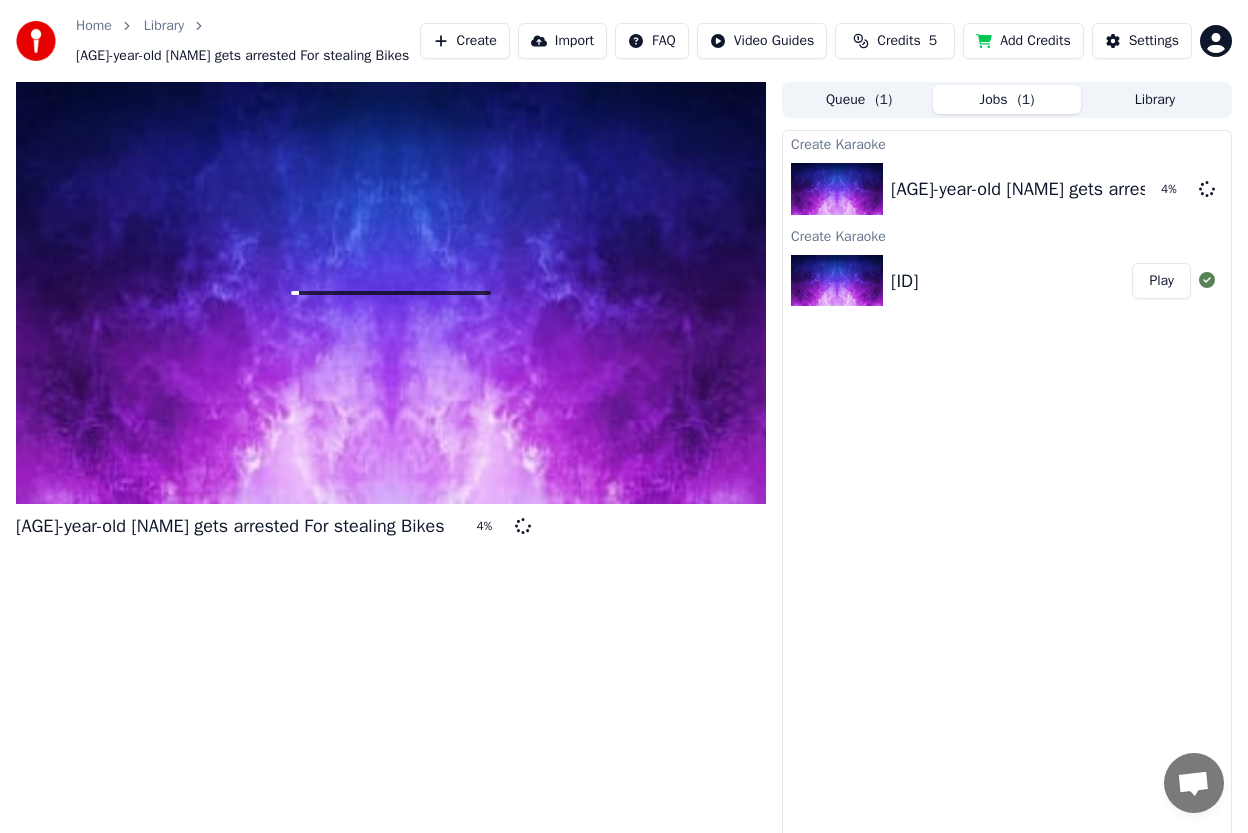 click on "[AGE]-year-old [NAME] gets arrested For stealing Bikes 4 %" at bounding box center (391, 460) 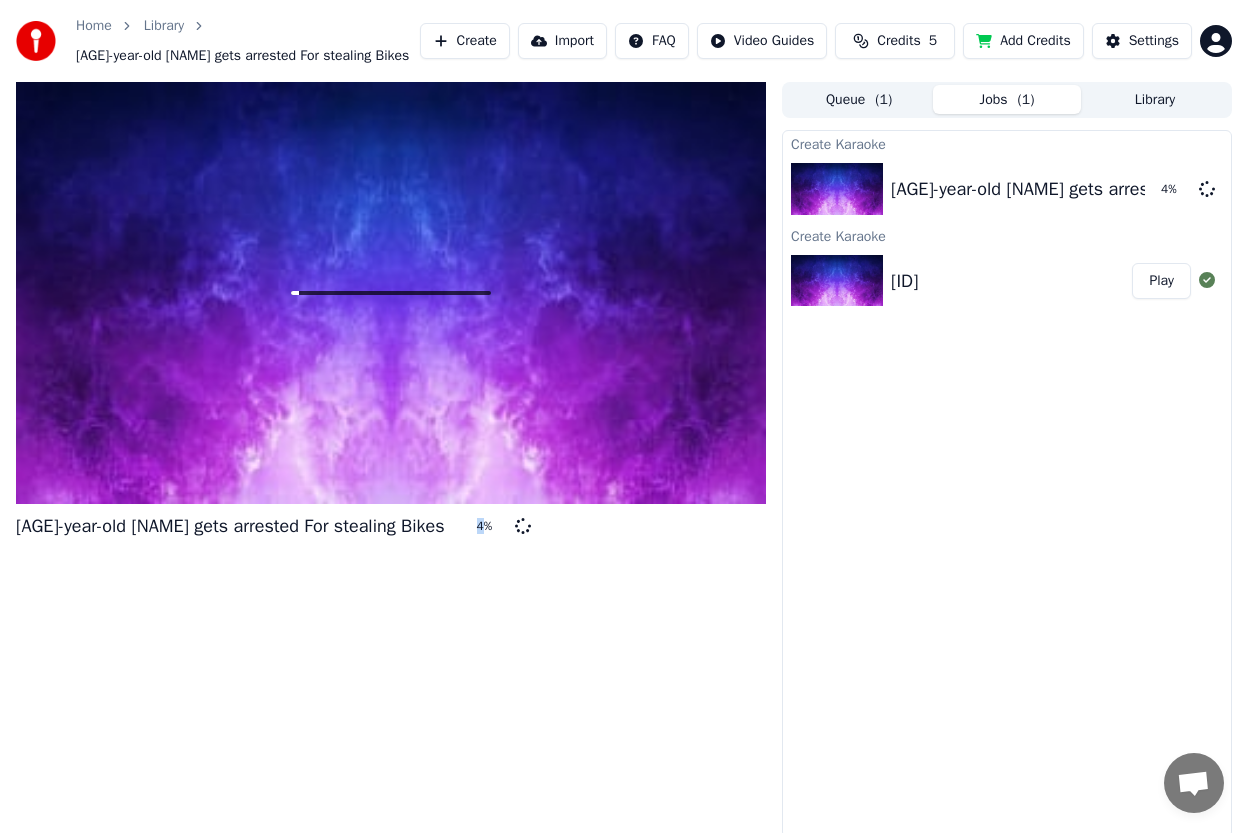 click on "[AGE]-year-old [NAME] gets arrested For stealing Bikes 4 %" at bounding box center (391, 460) 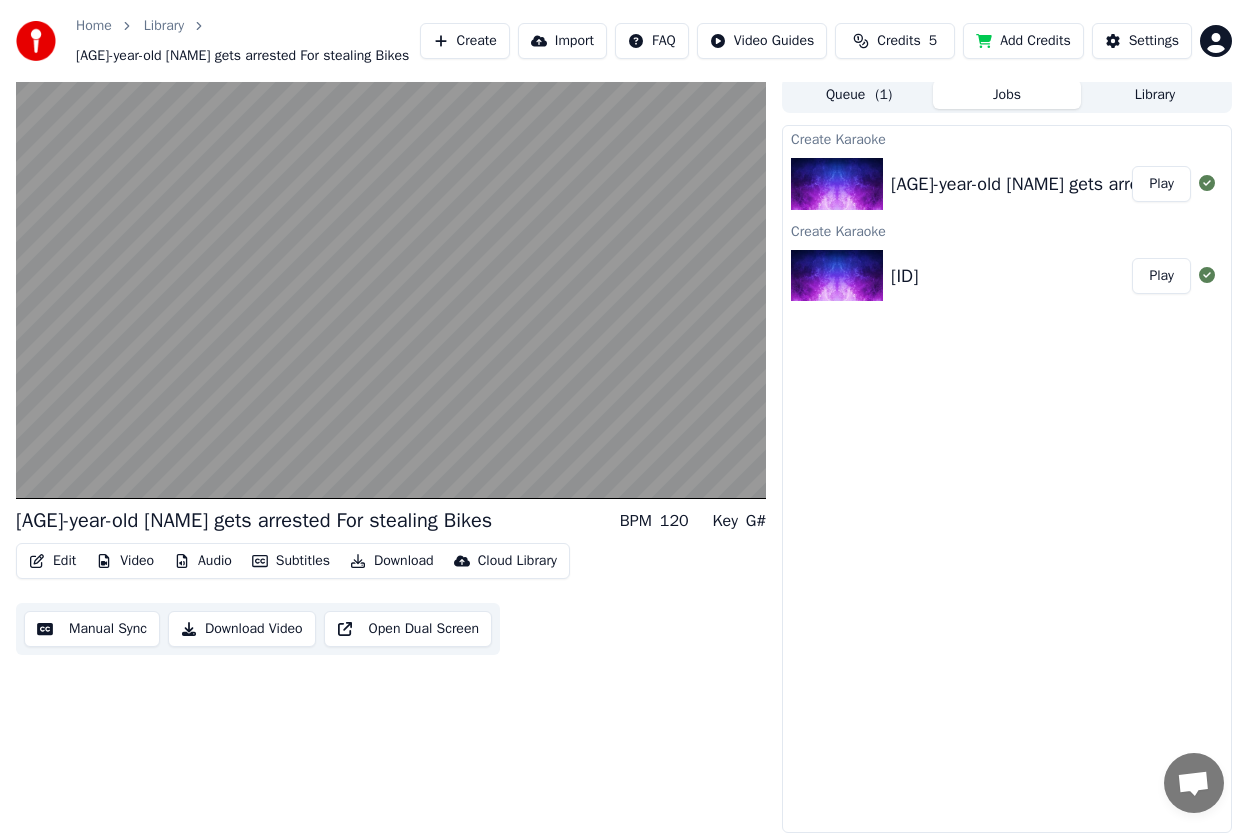 scroll, scrollTop: 0, scrollLeft: 0, axis: both 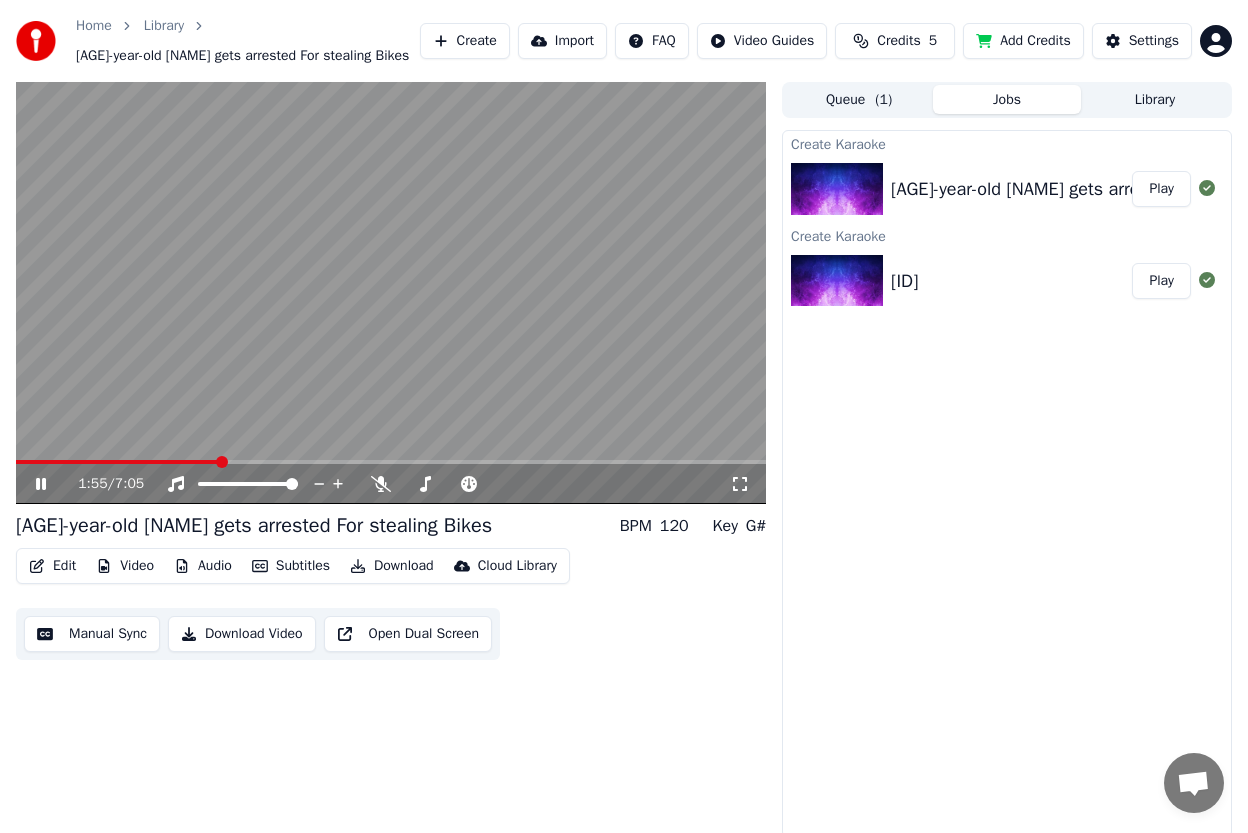 click on "[TIME] / [TIME]" at bounding box center (391, 484) 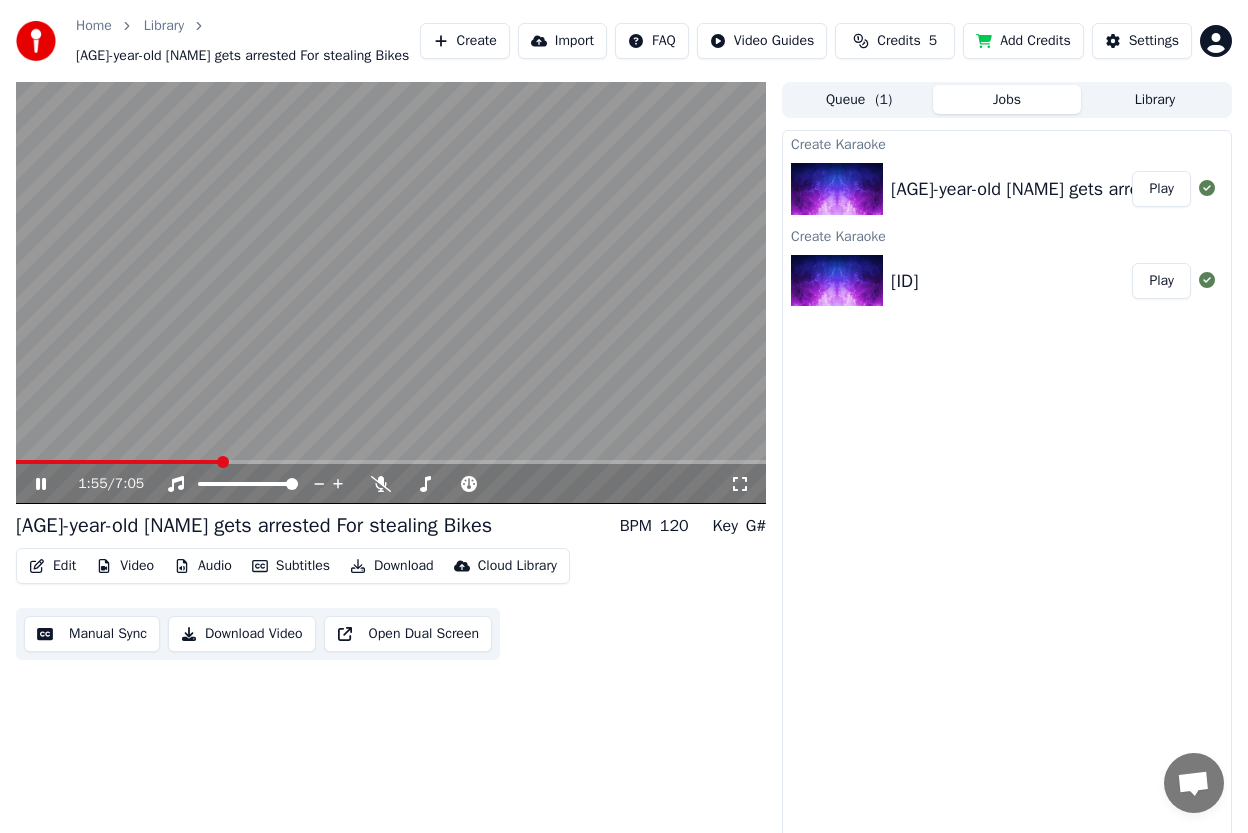 click 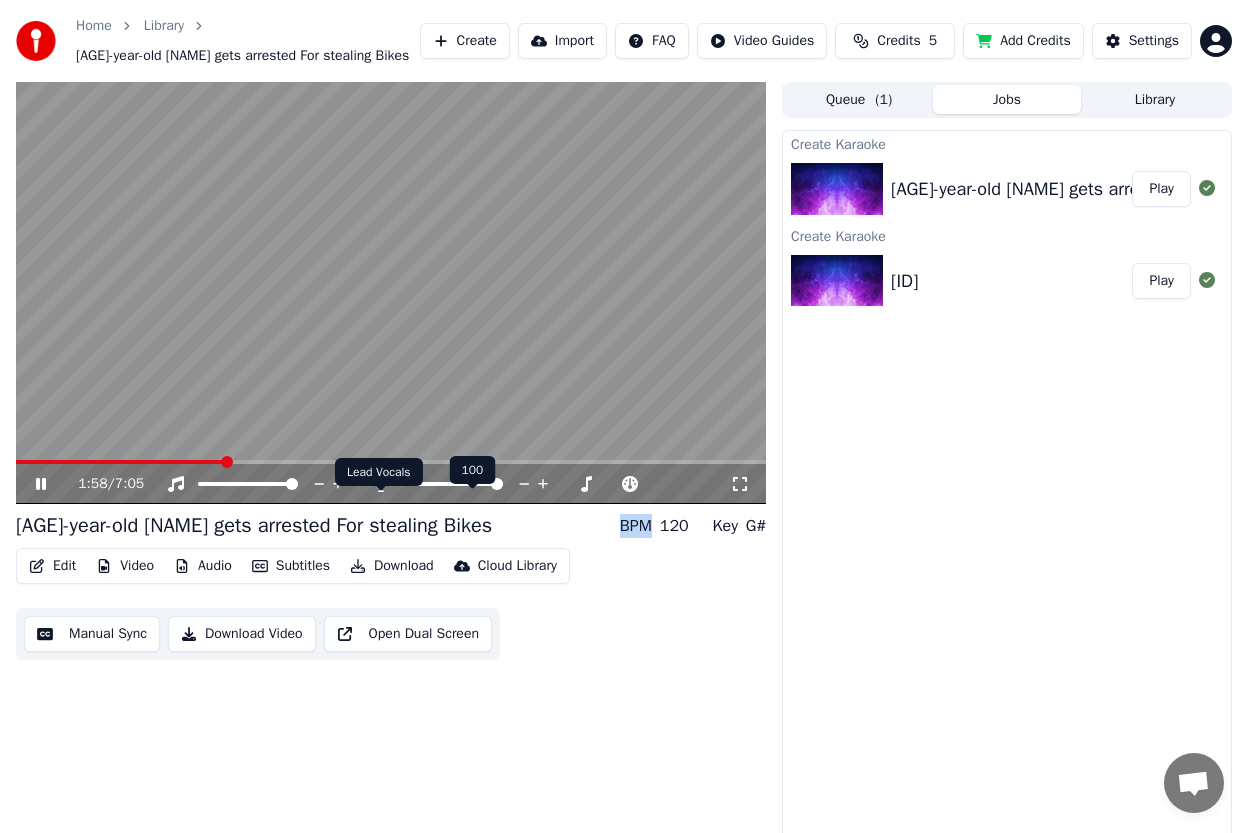 click 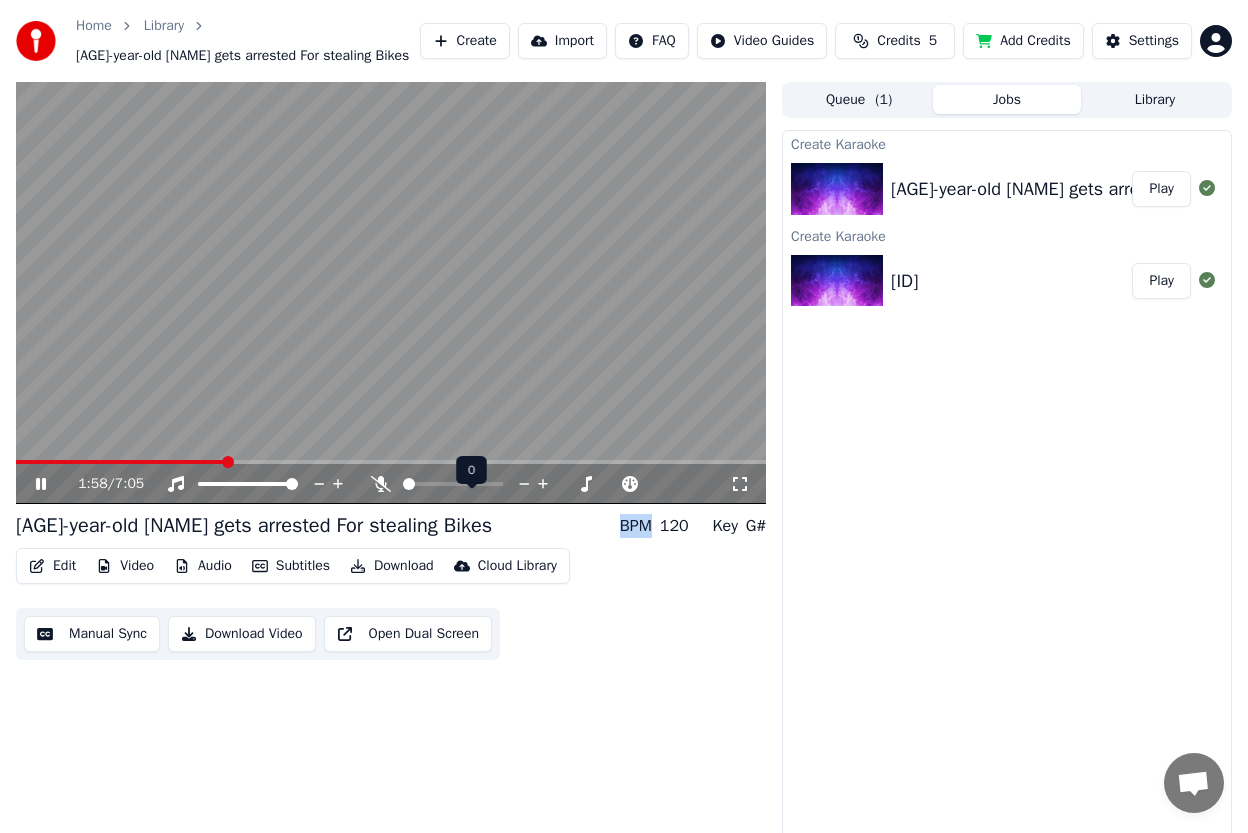 click 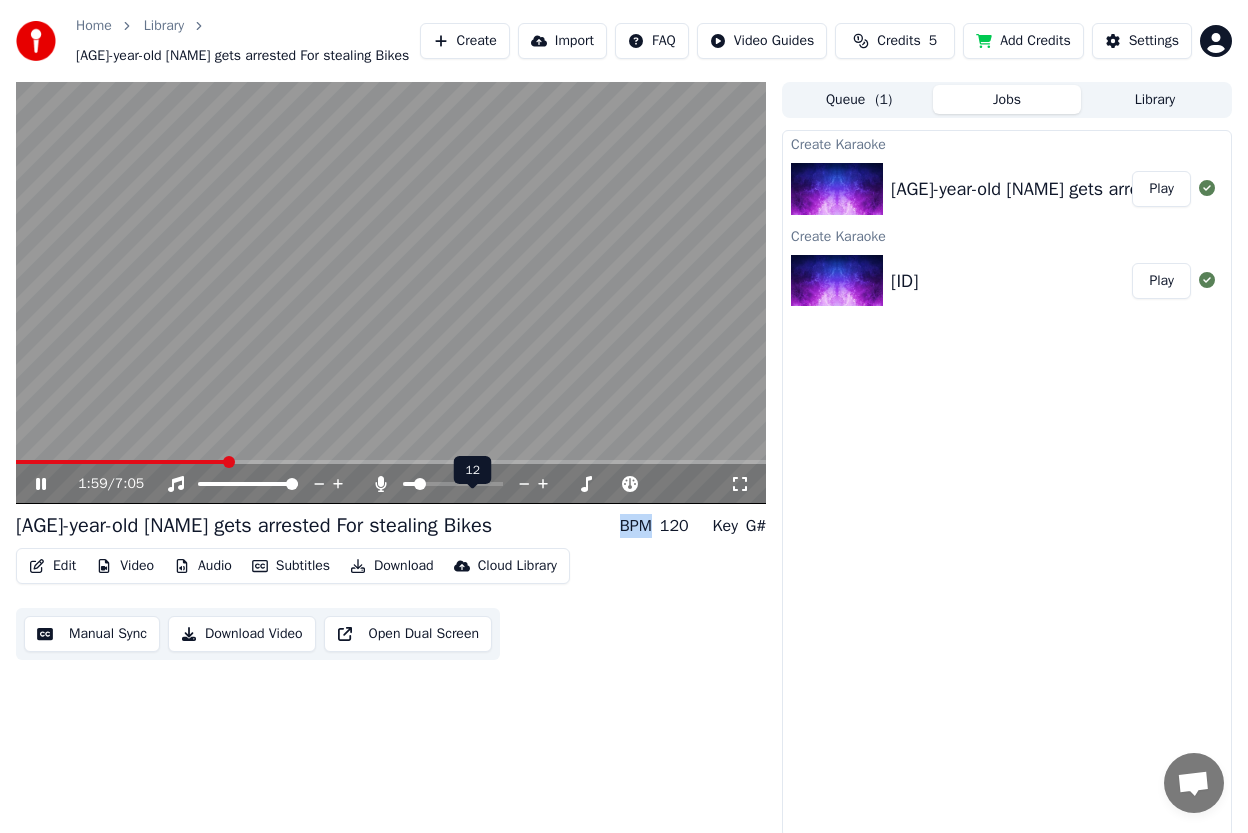 click at bounding box center (409, 484) 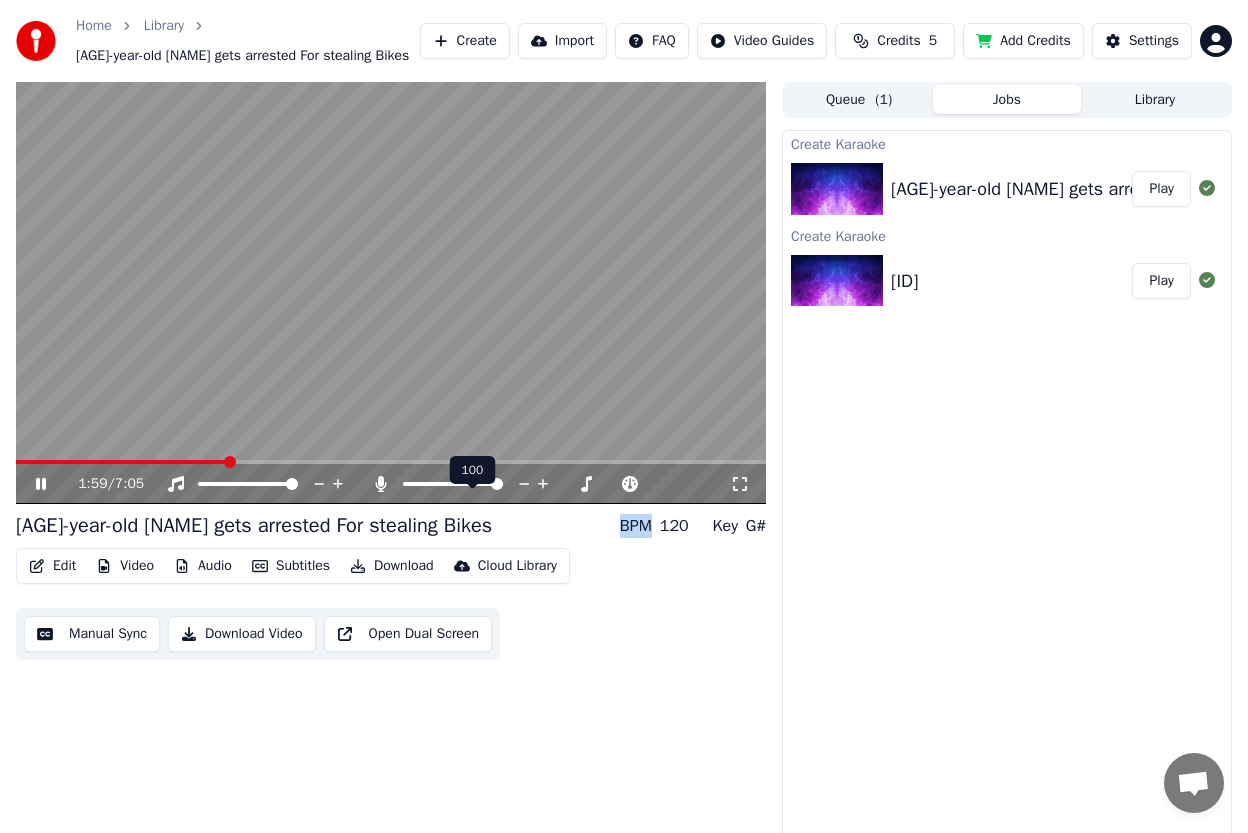 click at bounding box center [453, 484] 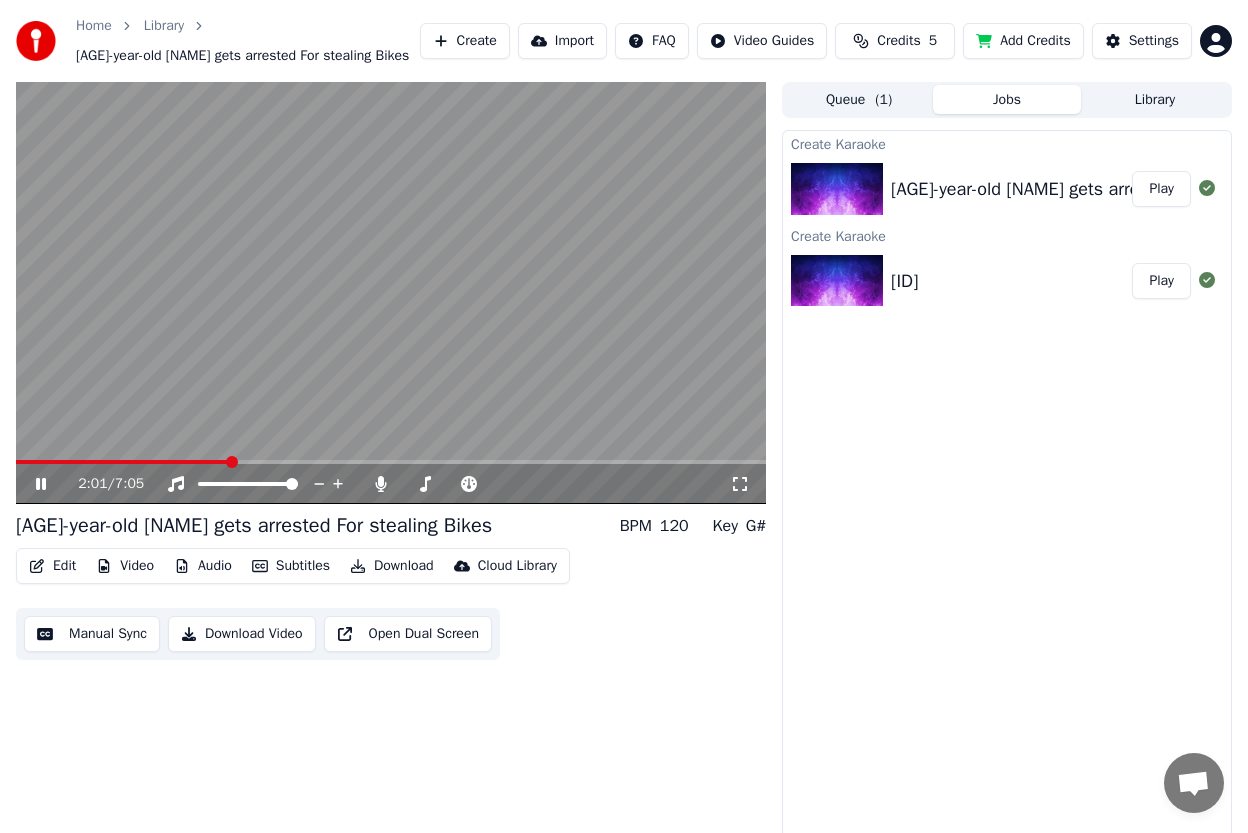 click on "Edit Video Audio Subtitles Download Cloud Library Manual Sync Download Video Open Dual Screen" at bounding box center [391, 604] 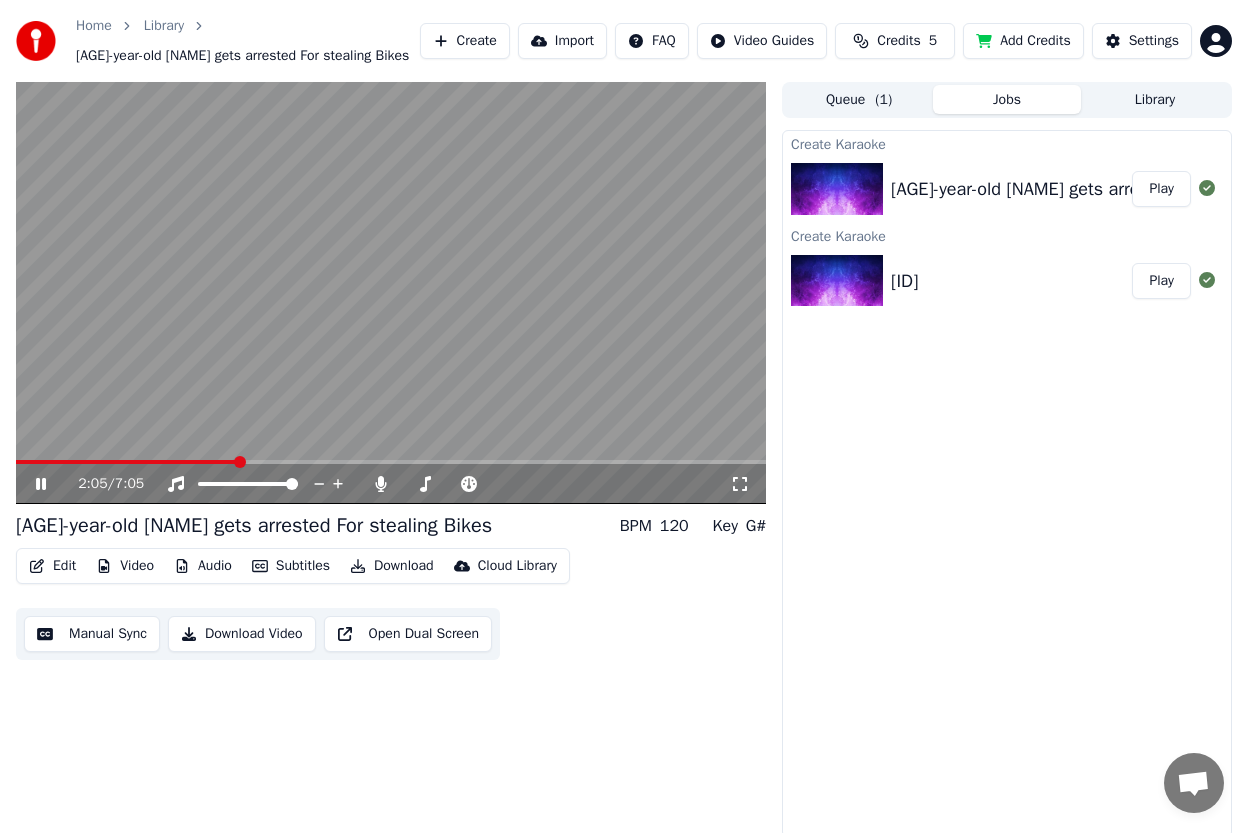 click on "Download" at bounding box center [392, 566] 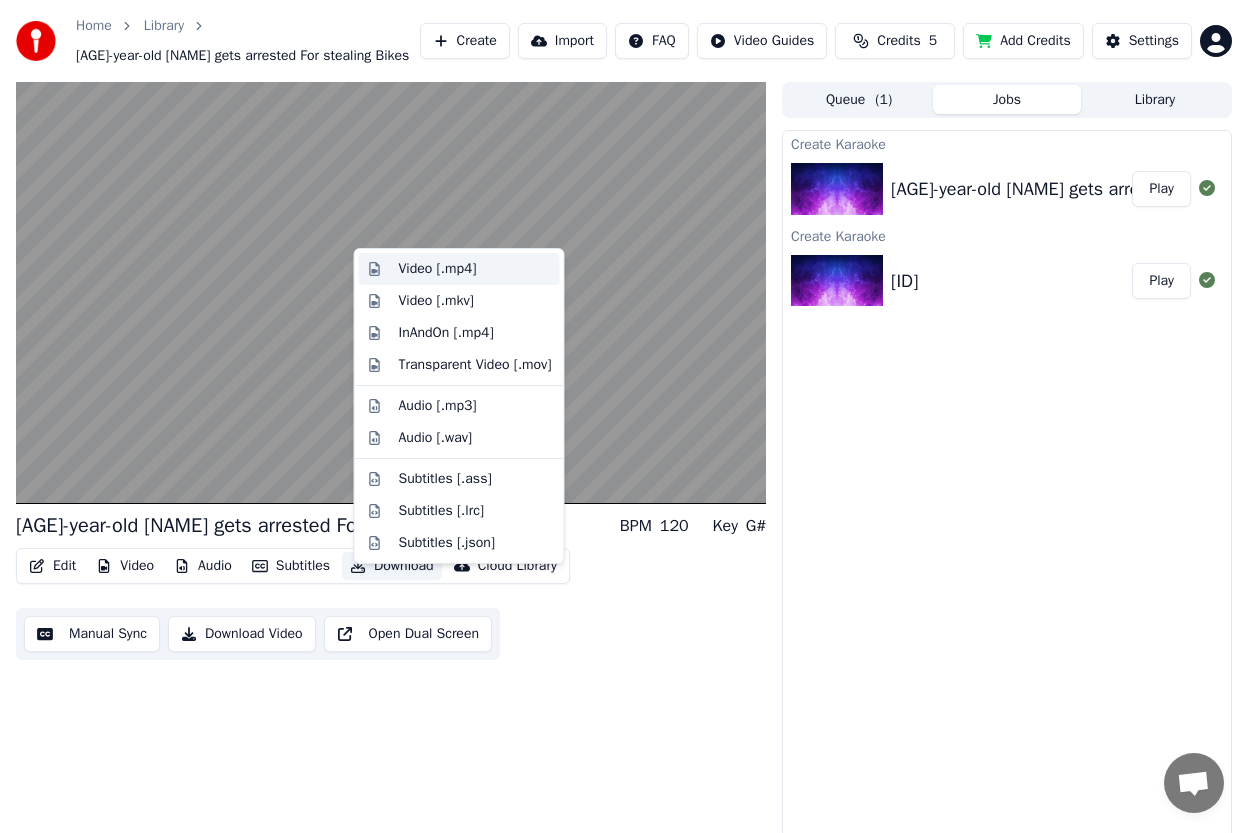click on "Video [.mp4]" at bounding box center [438, 269] 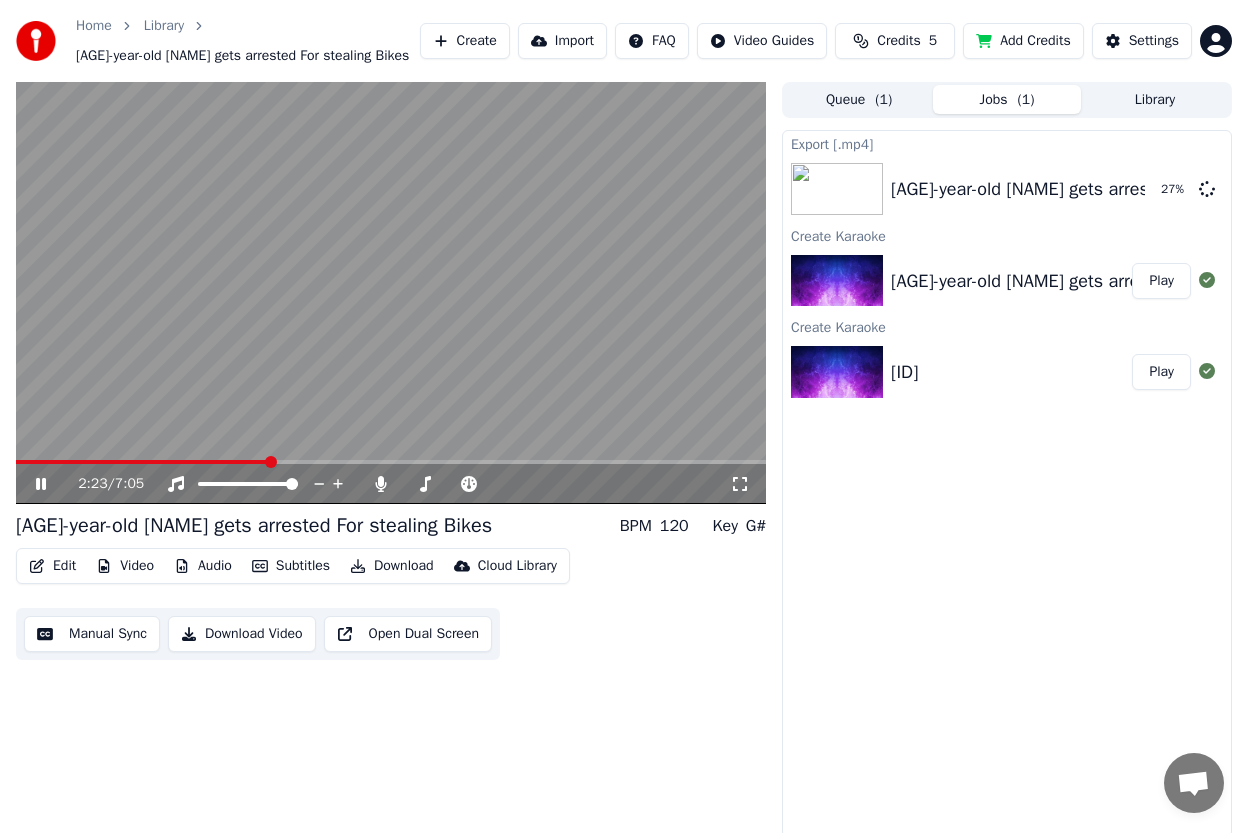 click at bounding box center [391, 293] 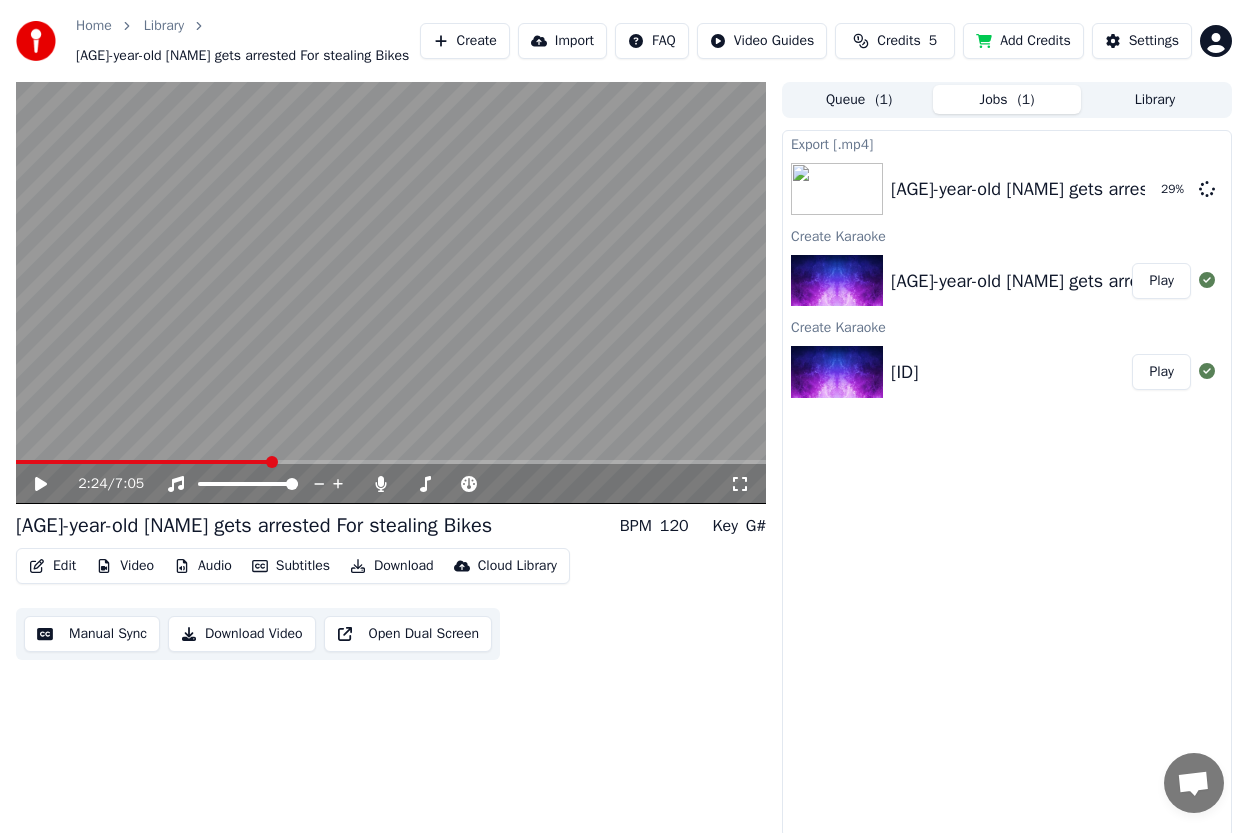 click at bounding box center [391, 293] 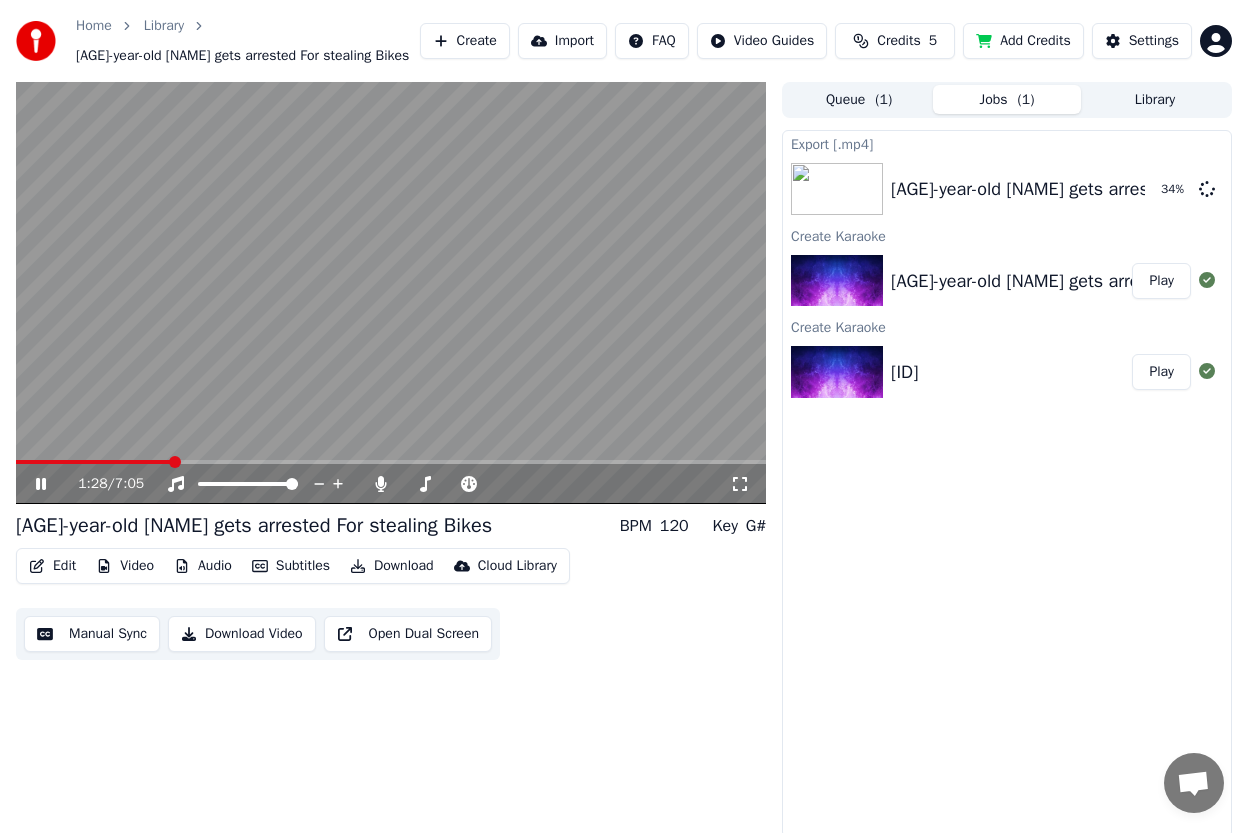 click at bounding box center [93, 462] 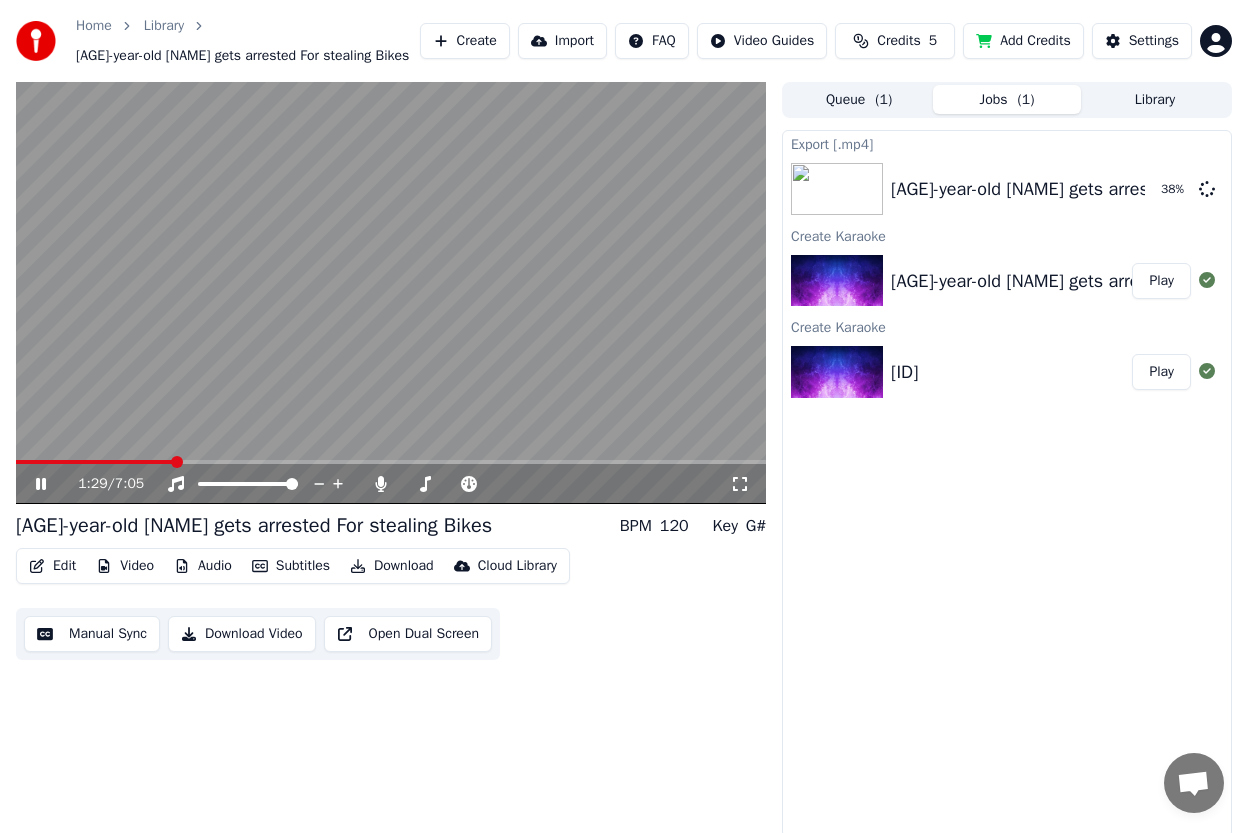 click at bounding box center (391, 293) 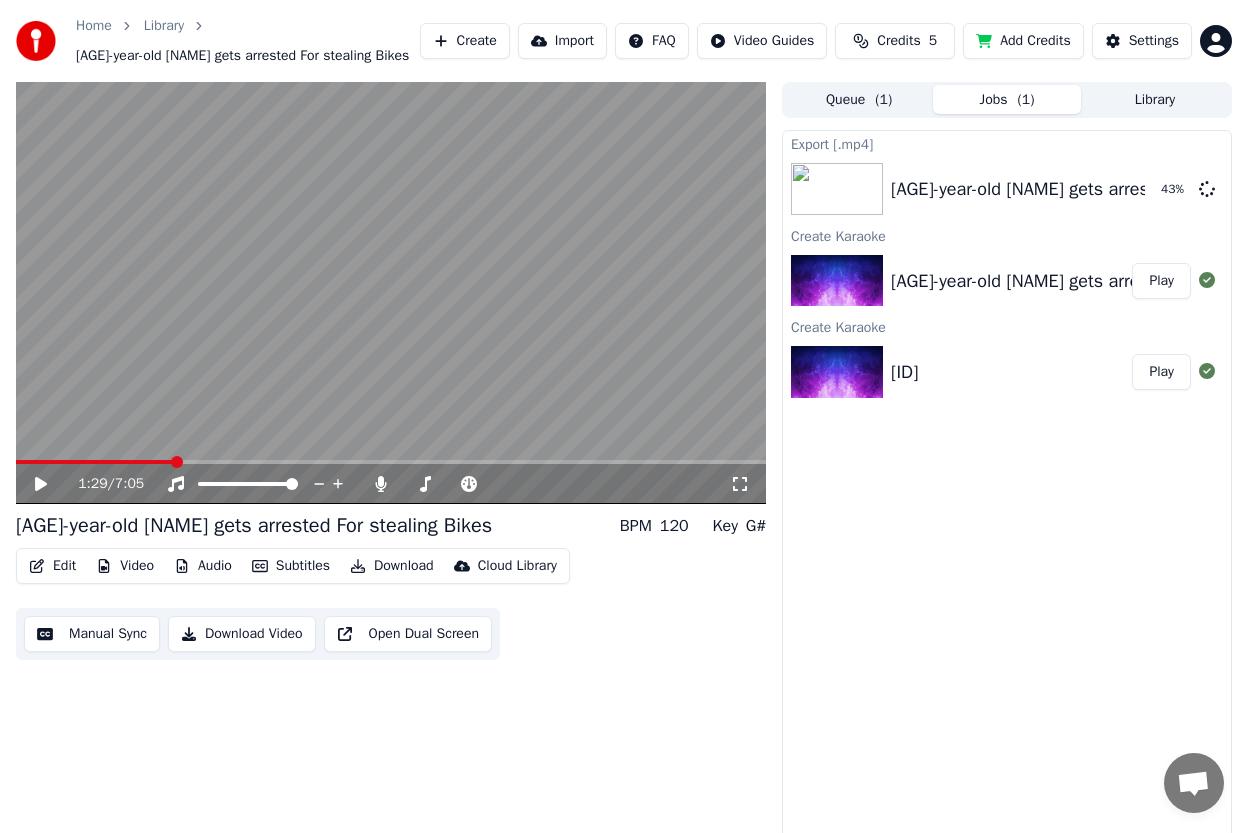 click 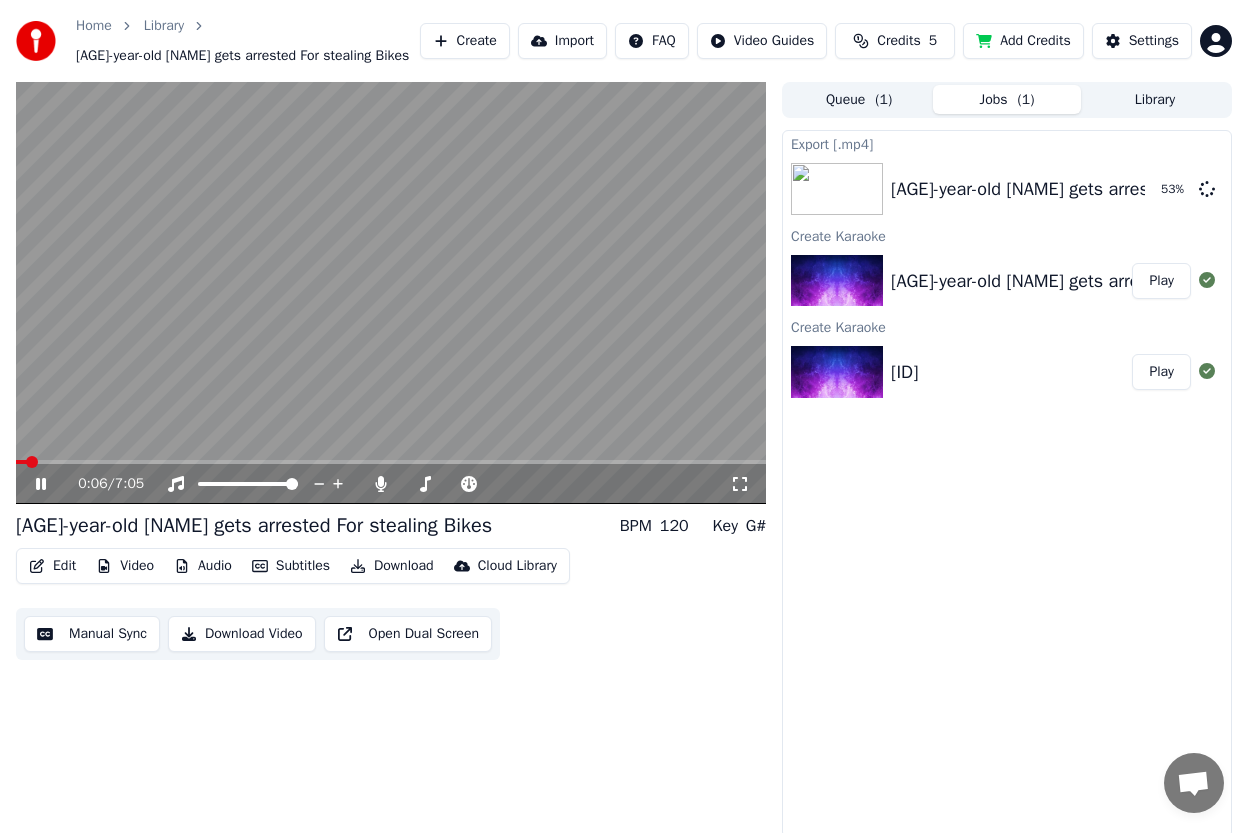 click at bounding box center (21, 462) 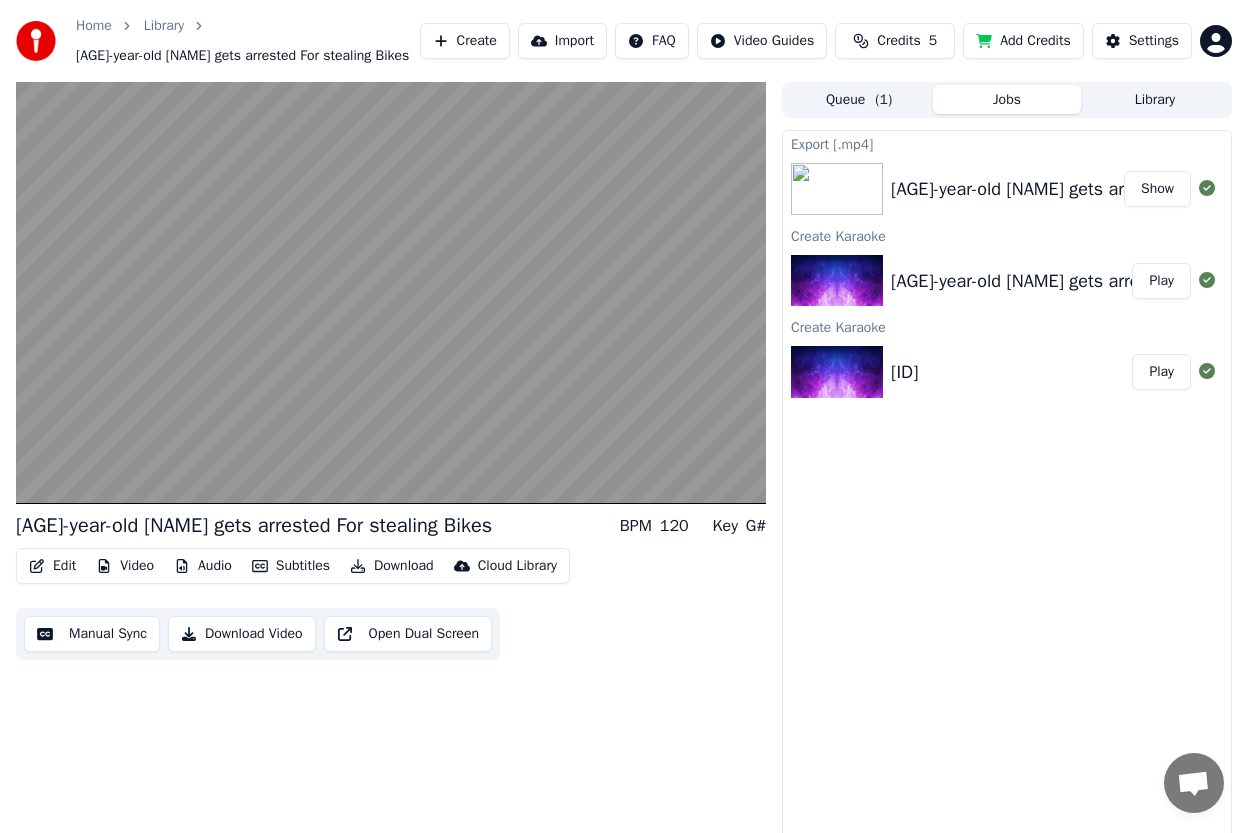 click on "Show" at bounding box center [1157, 189] 